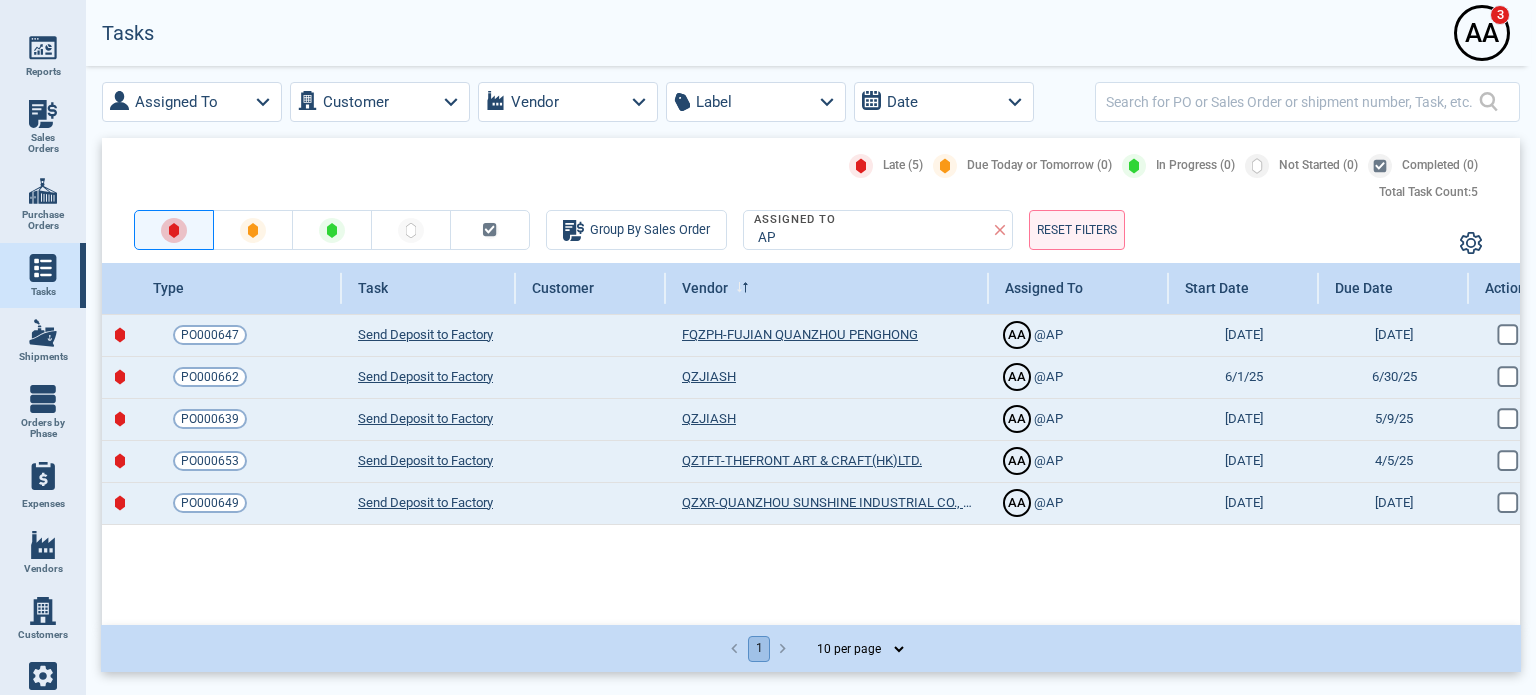 scroll, scrollTop: 0, scrollLeft: 0, axis: both 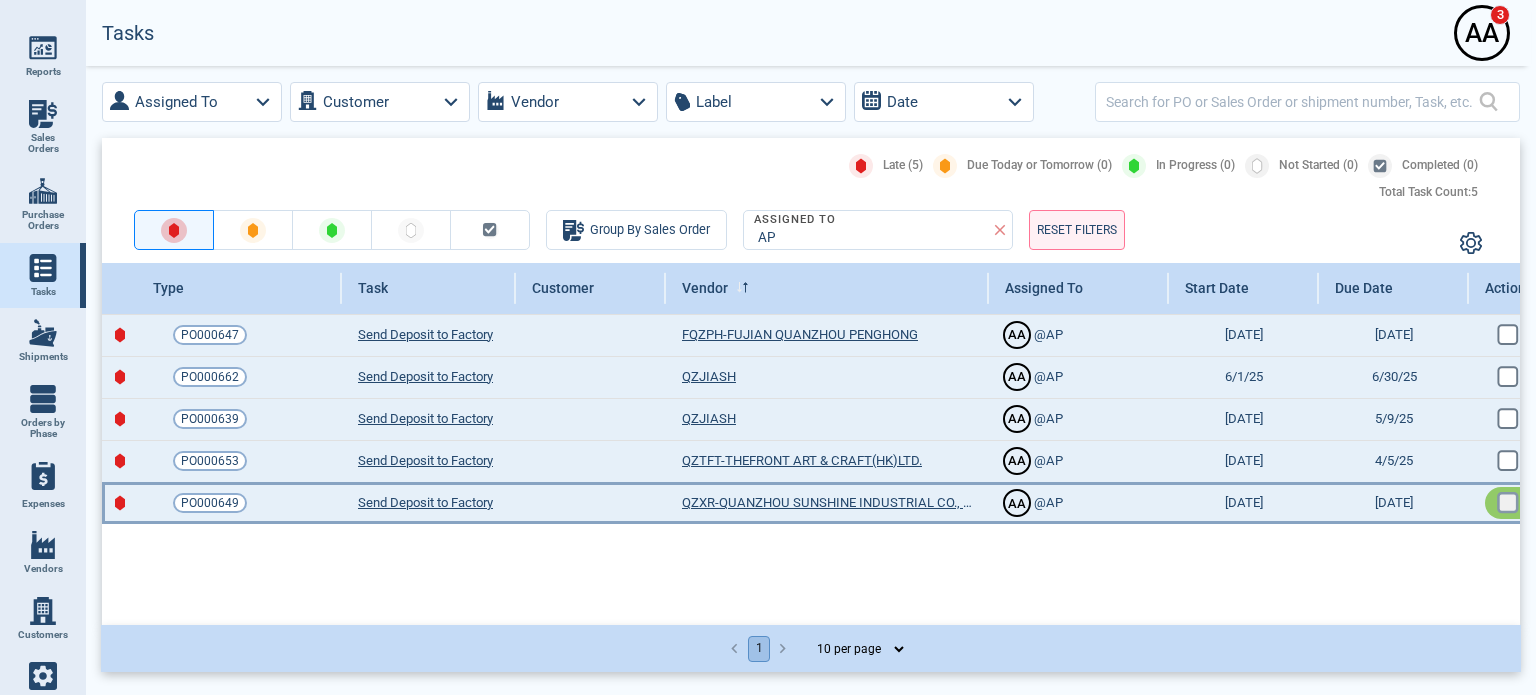 click at bounding box center [1505, 332] 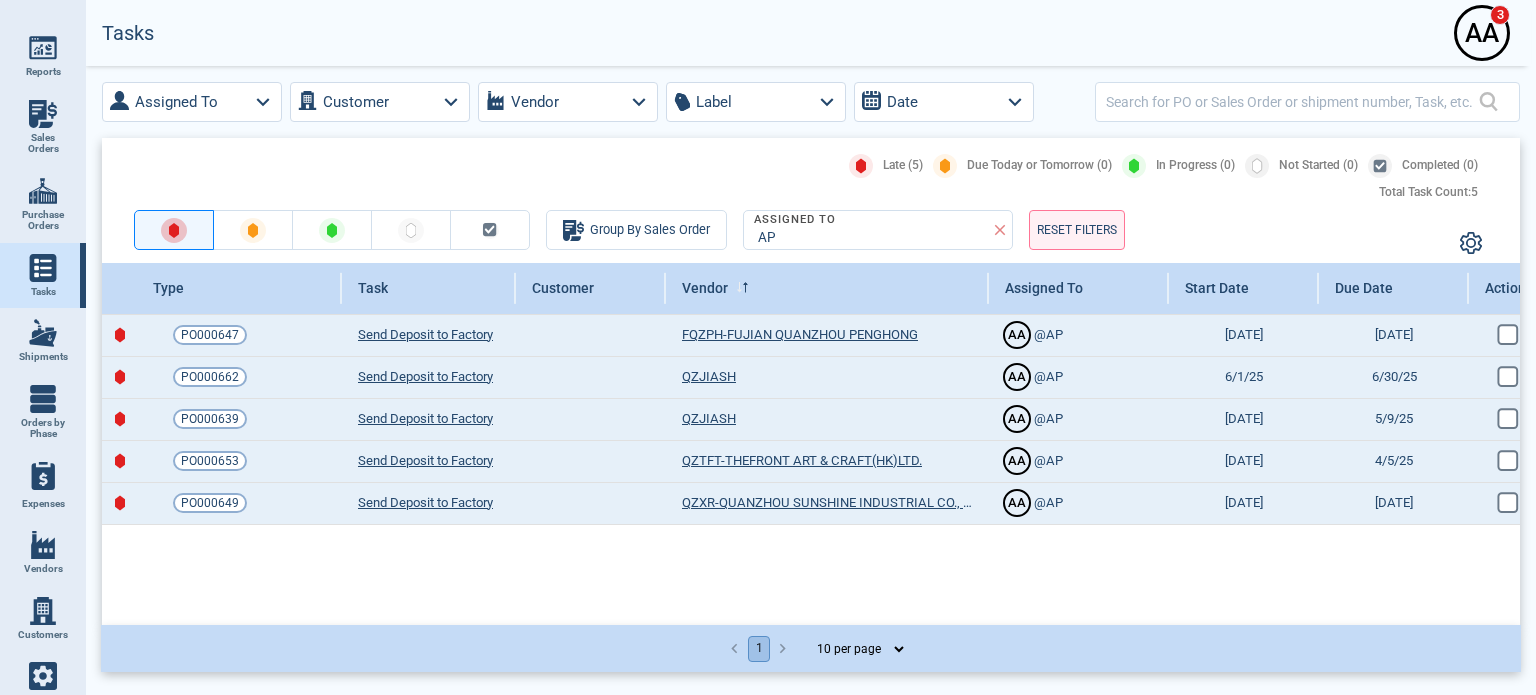 checkbox on "true" 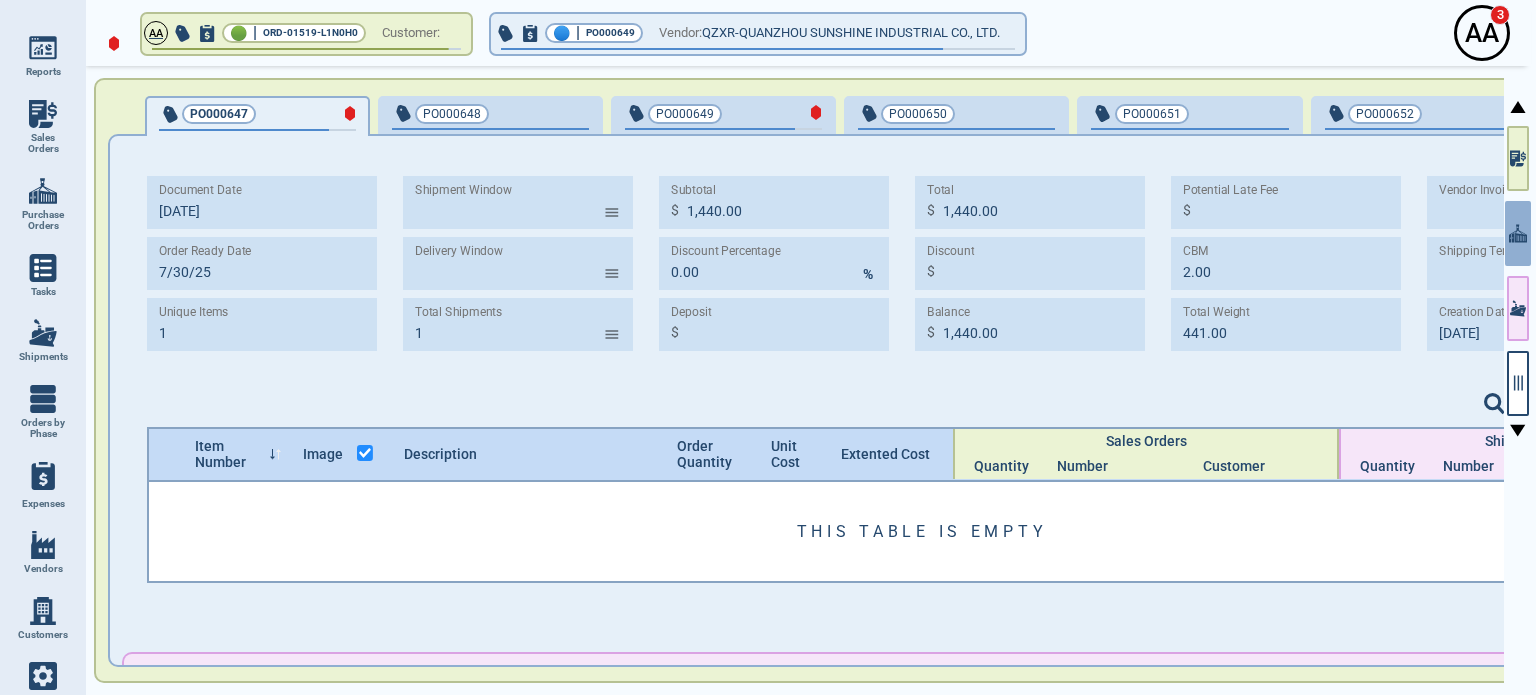 type on "[DATE] -" 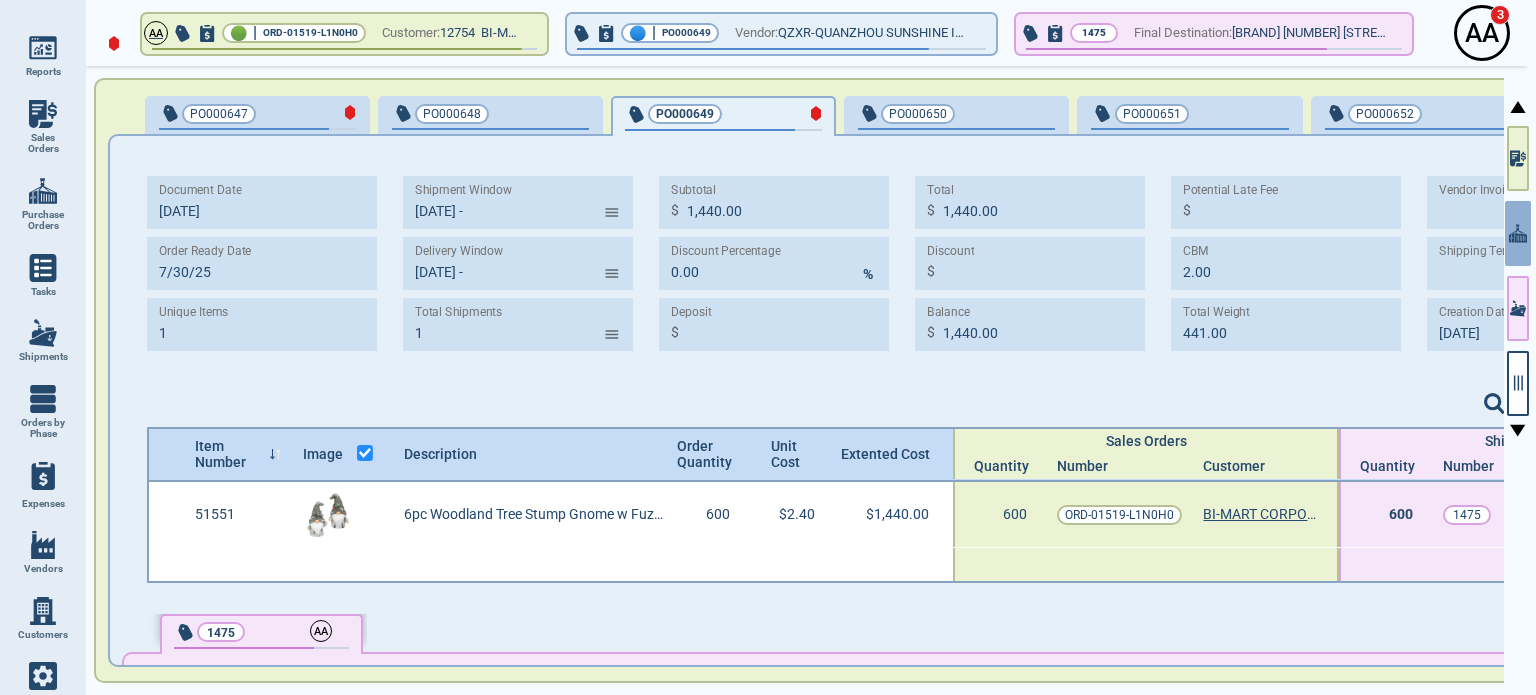 scroll, scrollTop: 0, scrollLeft: 0, axis: both 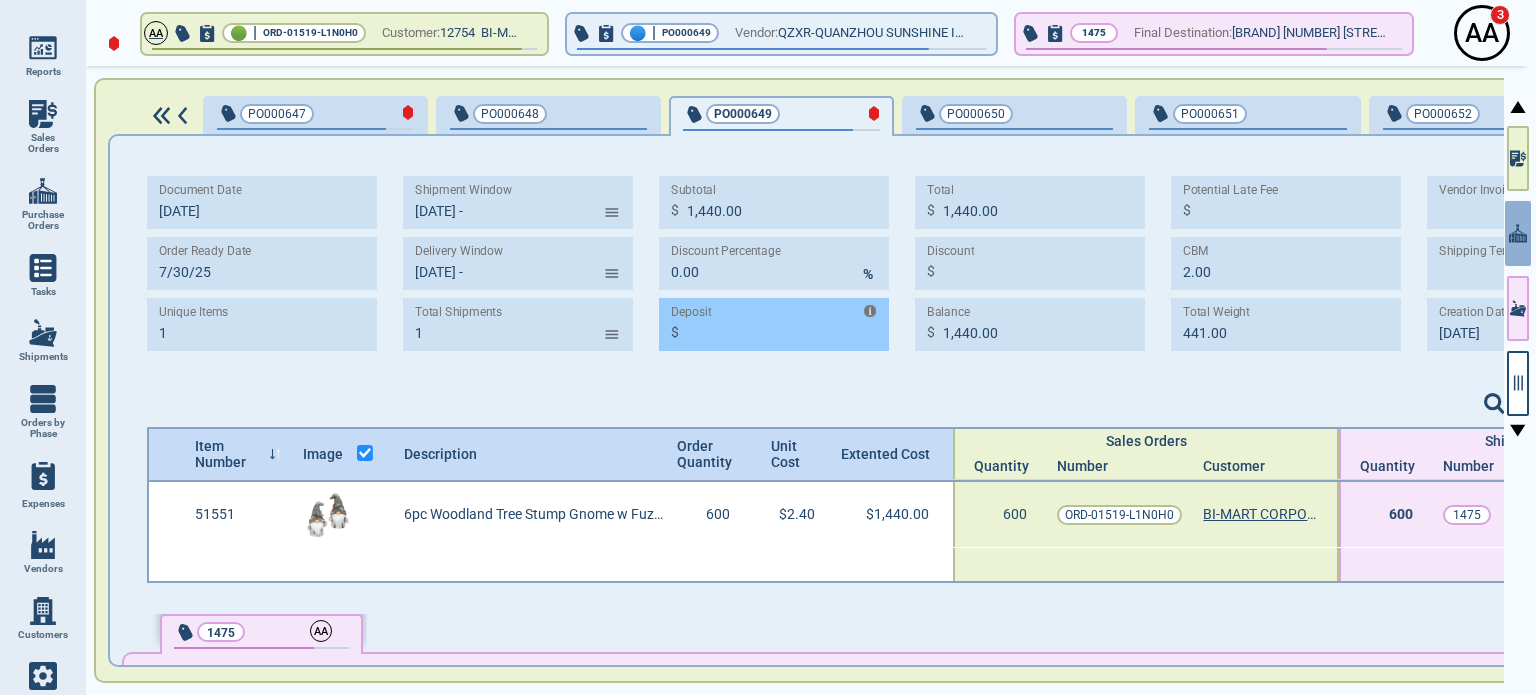 click on "Deposit" at bounding box center [788, 324] 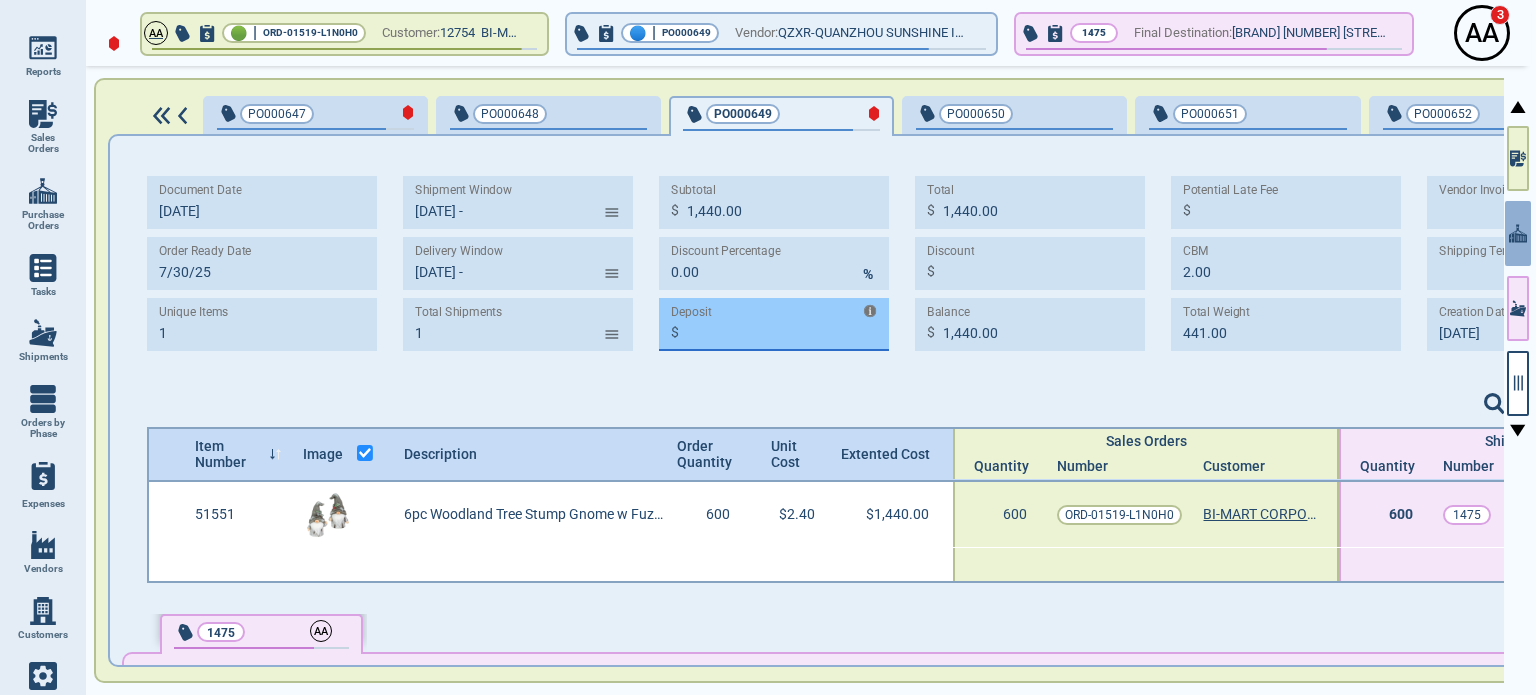 paste on "432.00" 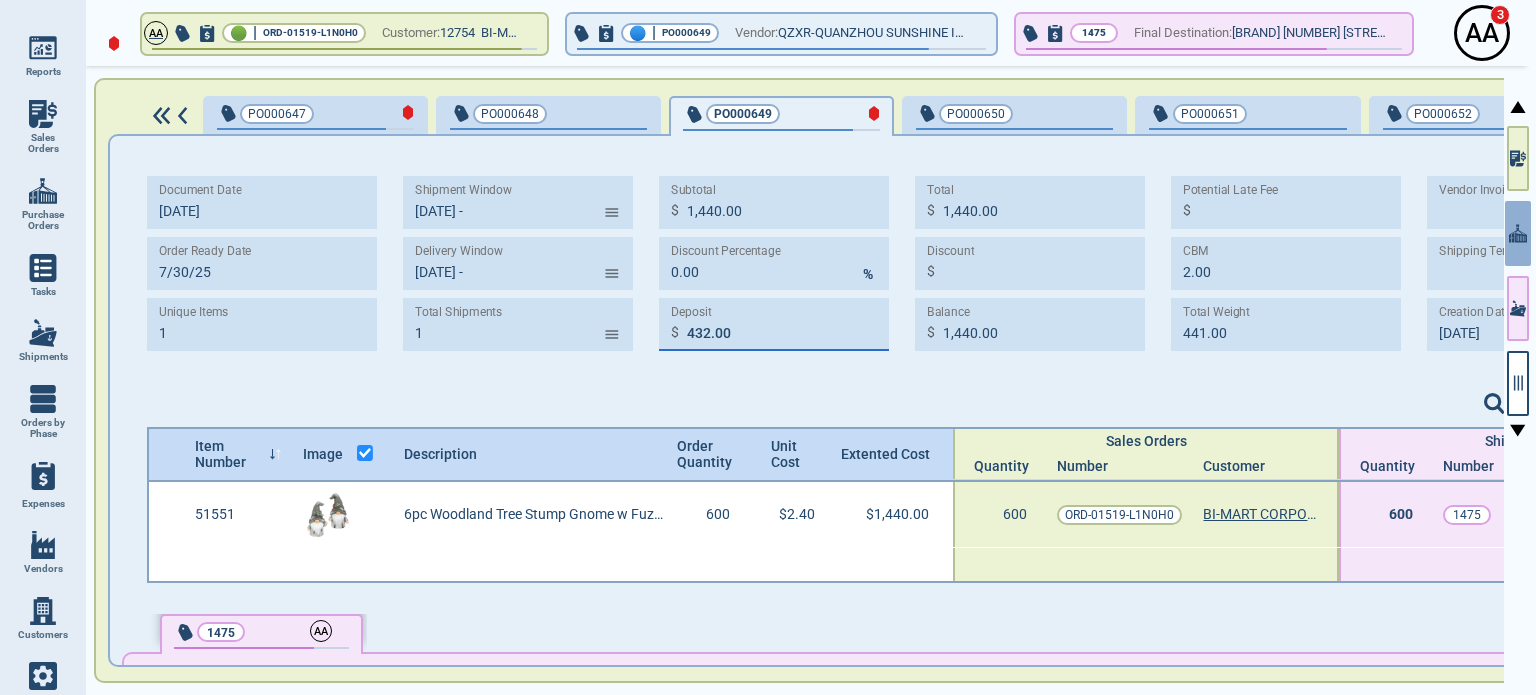 drag, startPoint x: 716, startPoint y: 329, endPoint x: 762, endPoint y: 395, distance: 80.44874 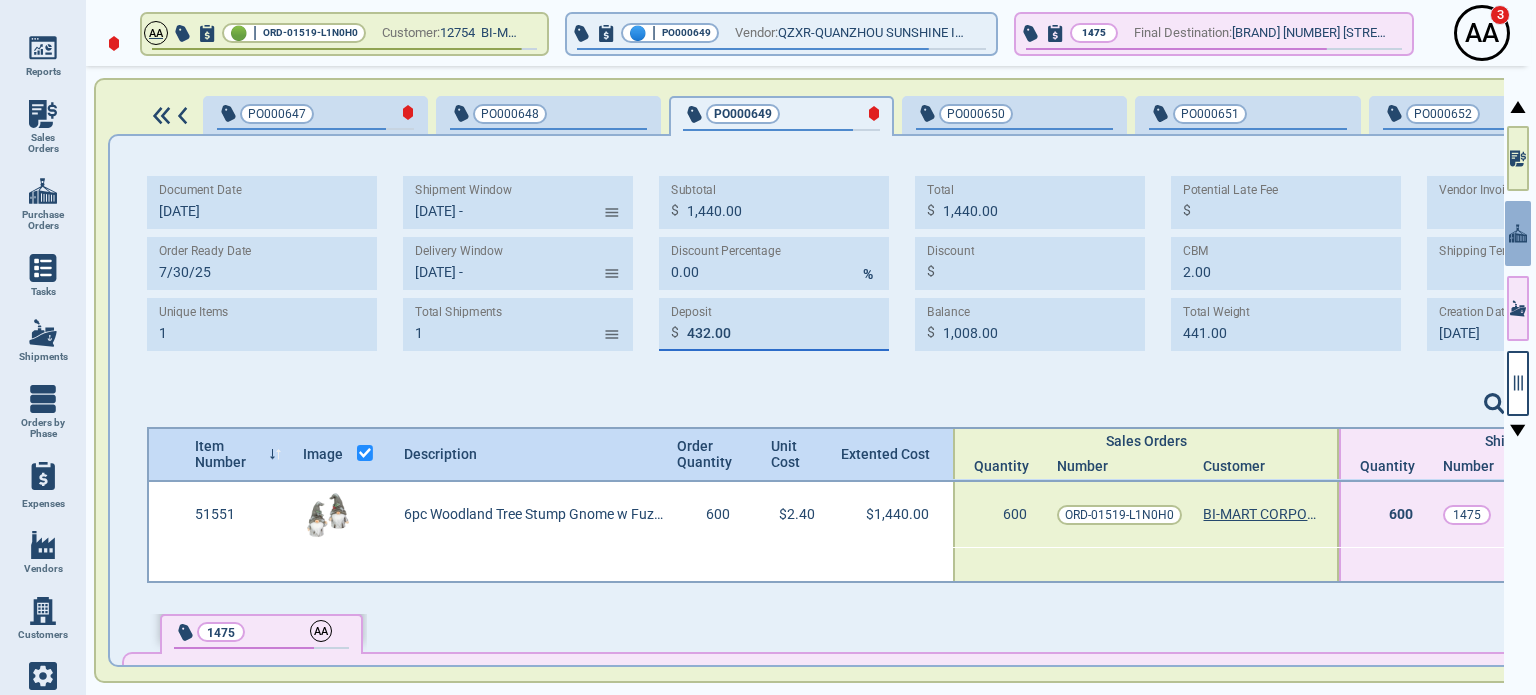click at bounding box center (917, 406) 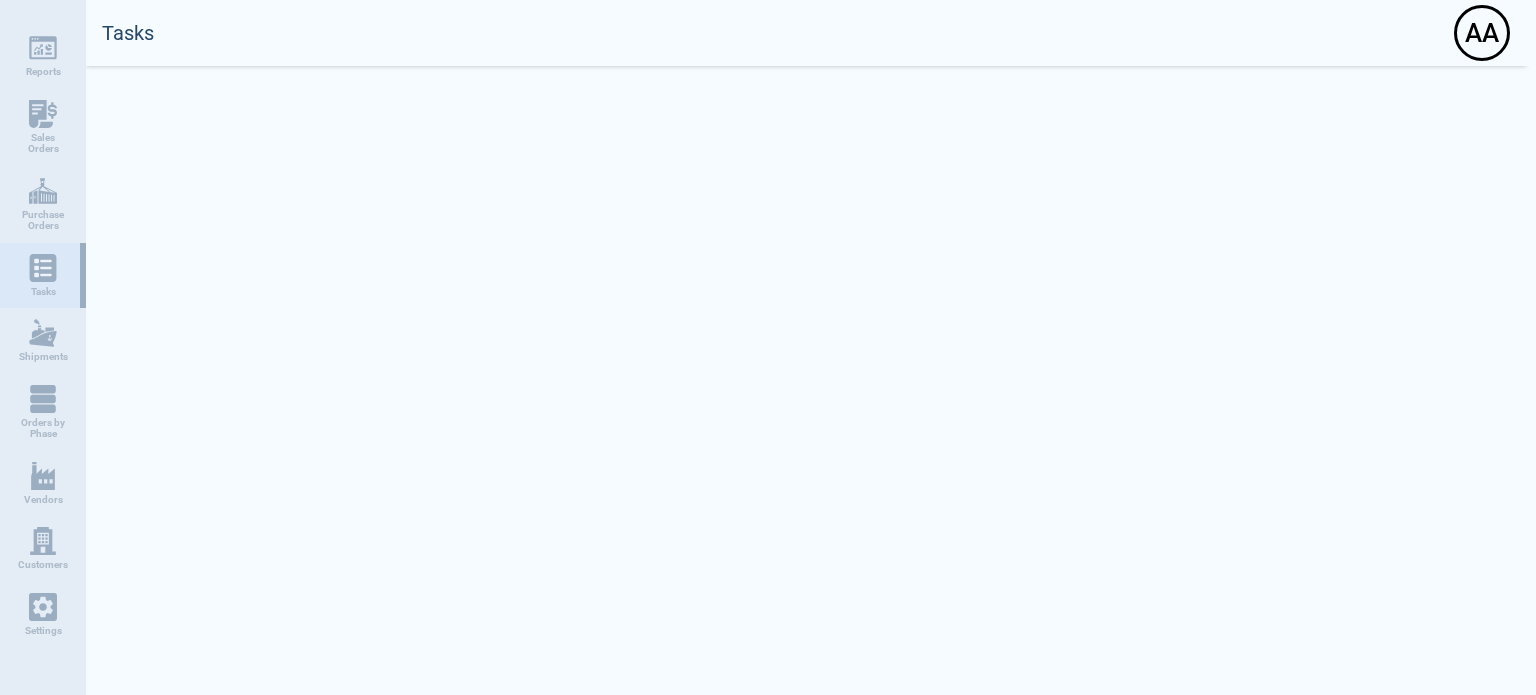 scroll, scrollTop: 0, scrollLeft: 0, axis: both 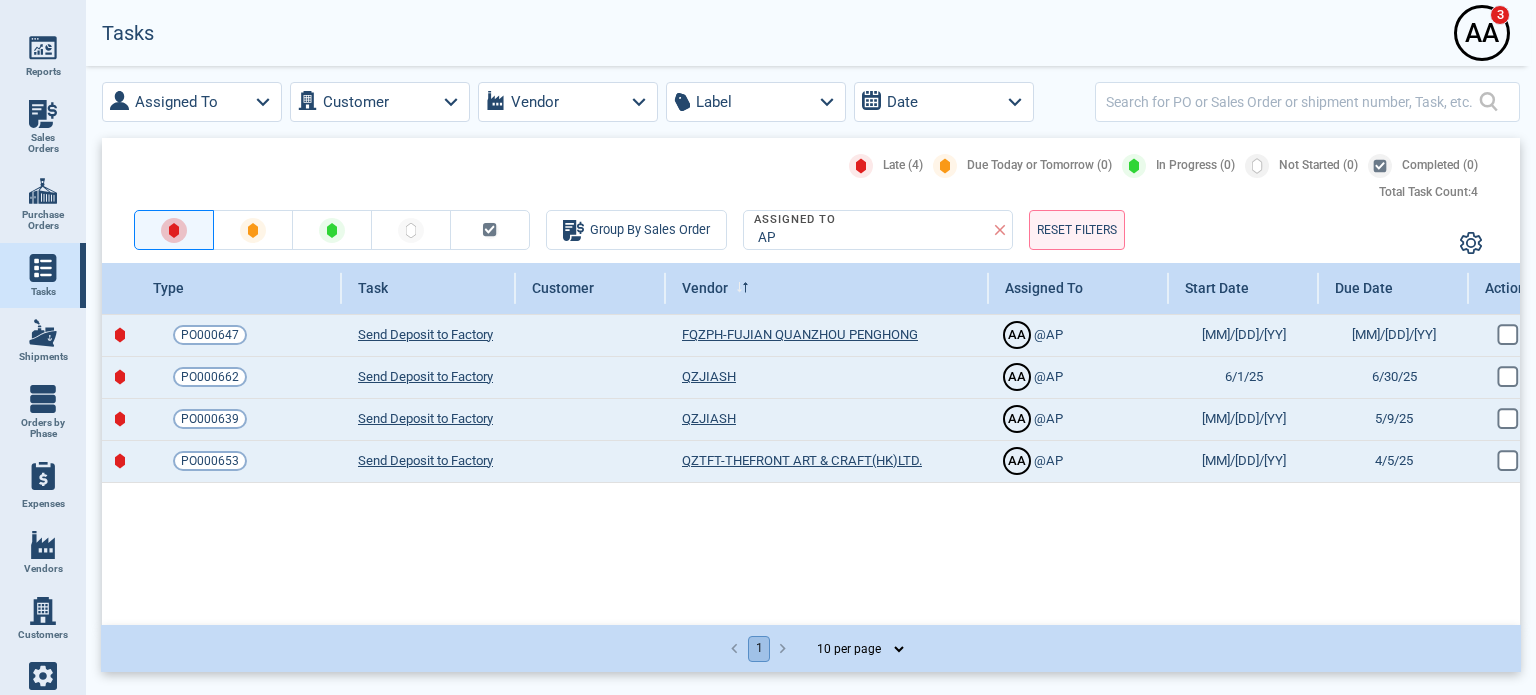 click on "A A" at bounding box center (1482, 33) 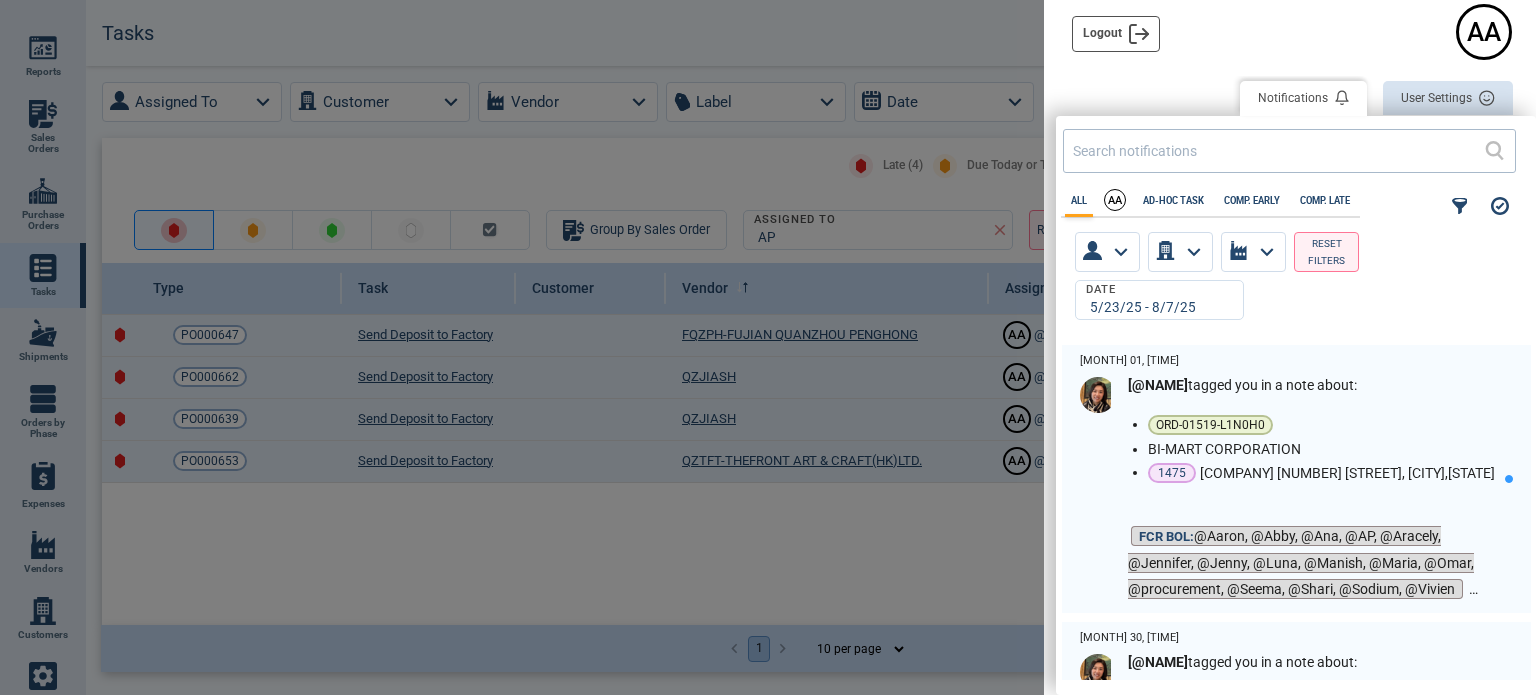 scroll, scrollTop: 6, scrollLeft: 6, axis: both 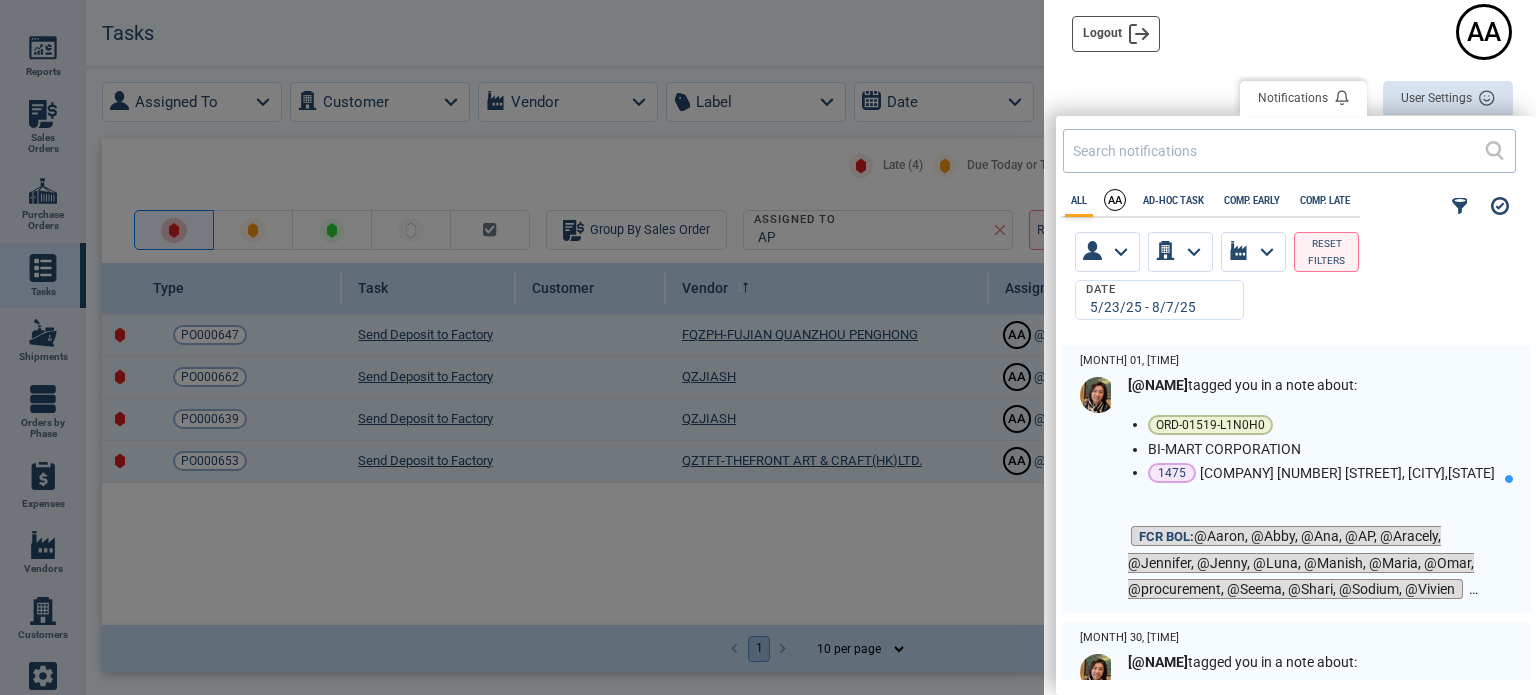 click at bounding box center (768, 347) 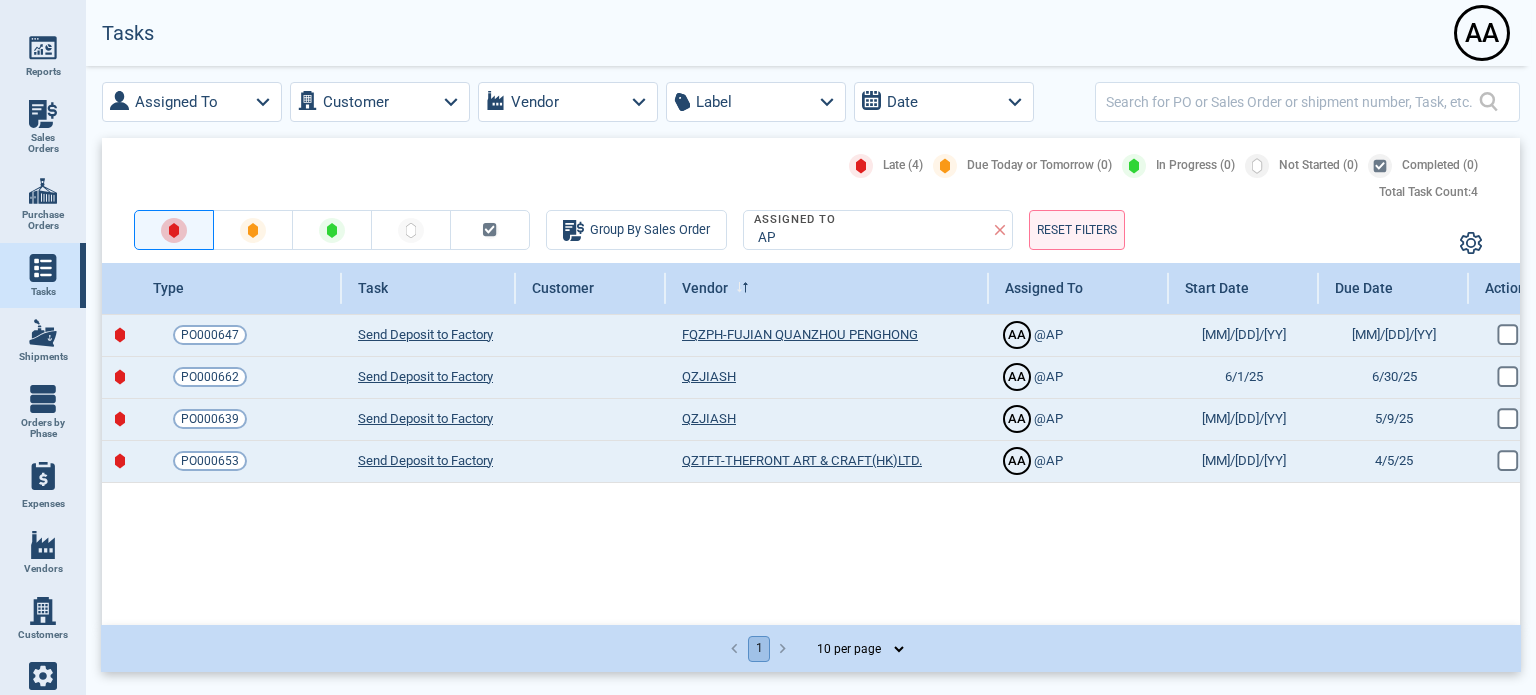 click at bounding box center (43, 114) 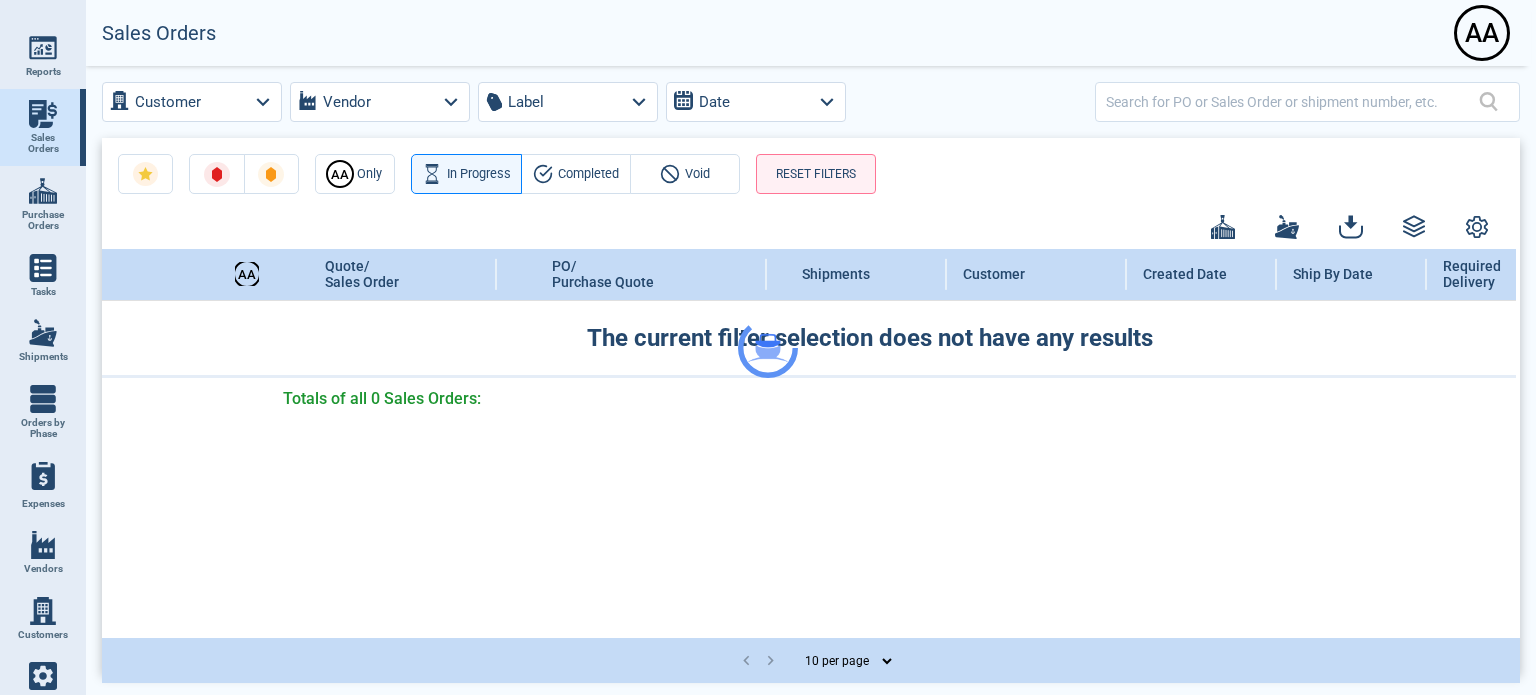 click on "Purchase Orders" at bounding box center (43, 220) 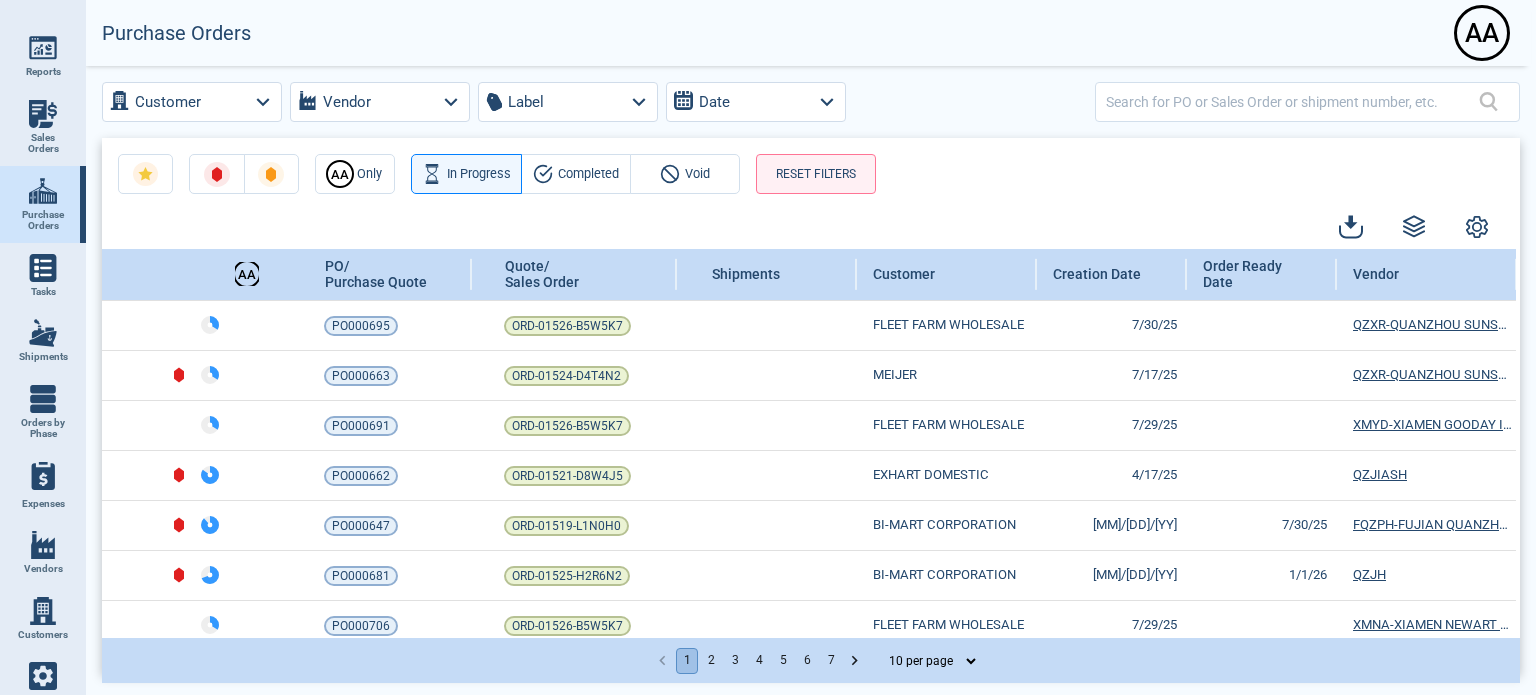 scroll, scrollTop: 94, scrollLeft: 0, axis: vertical 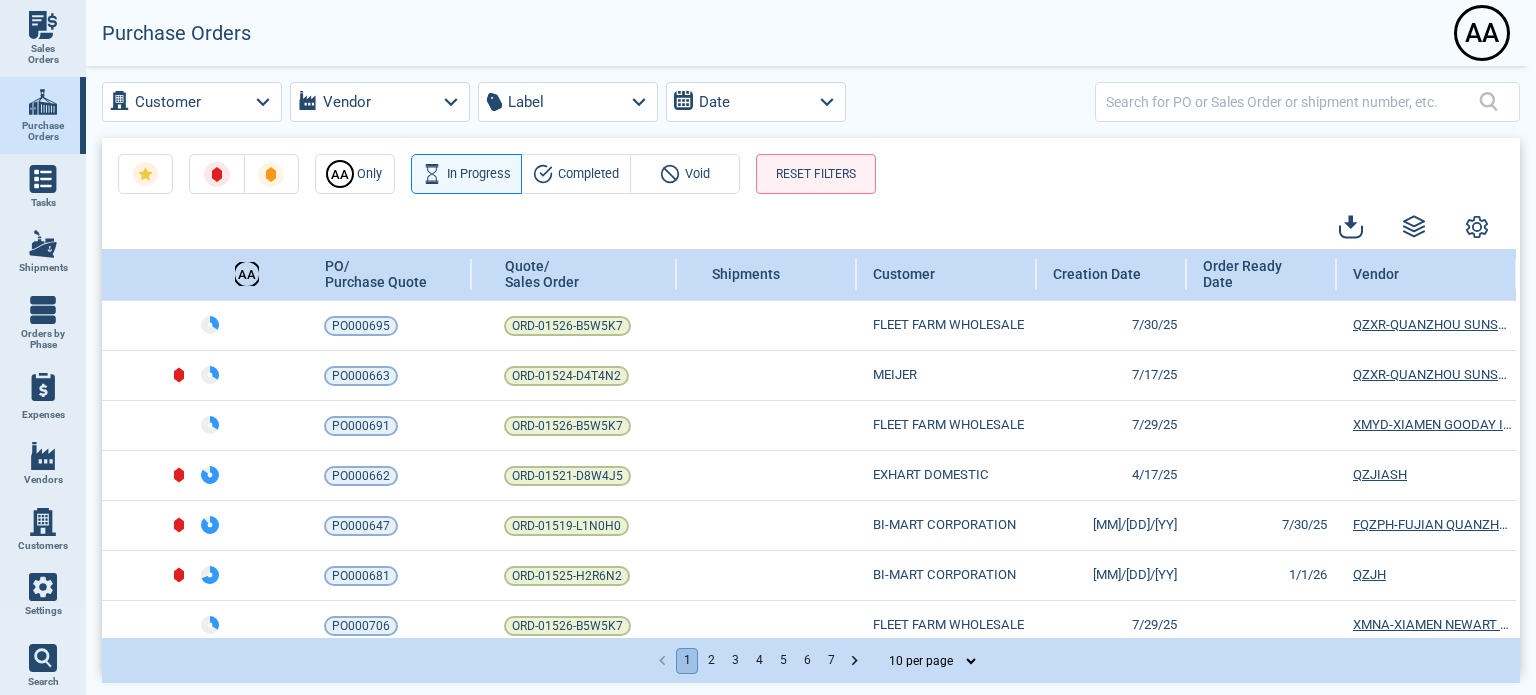 click 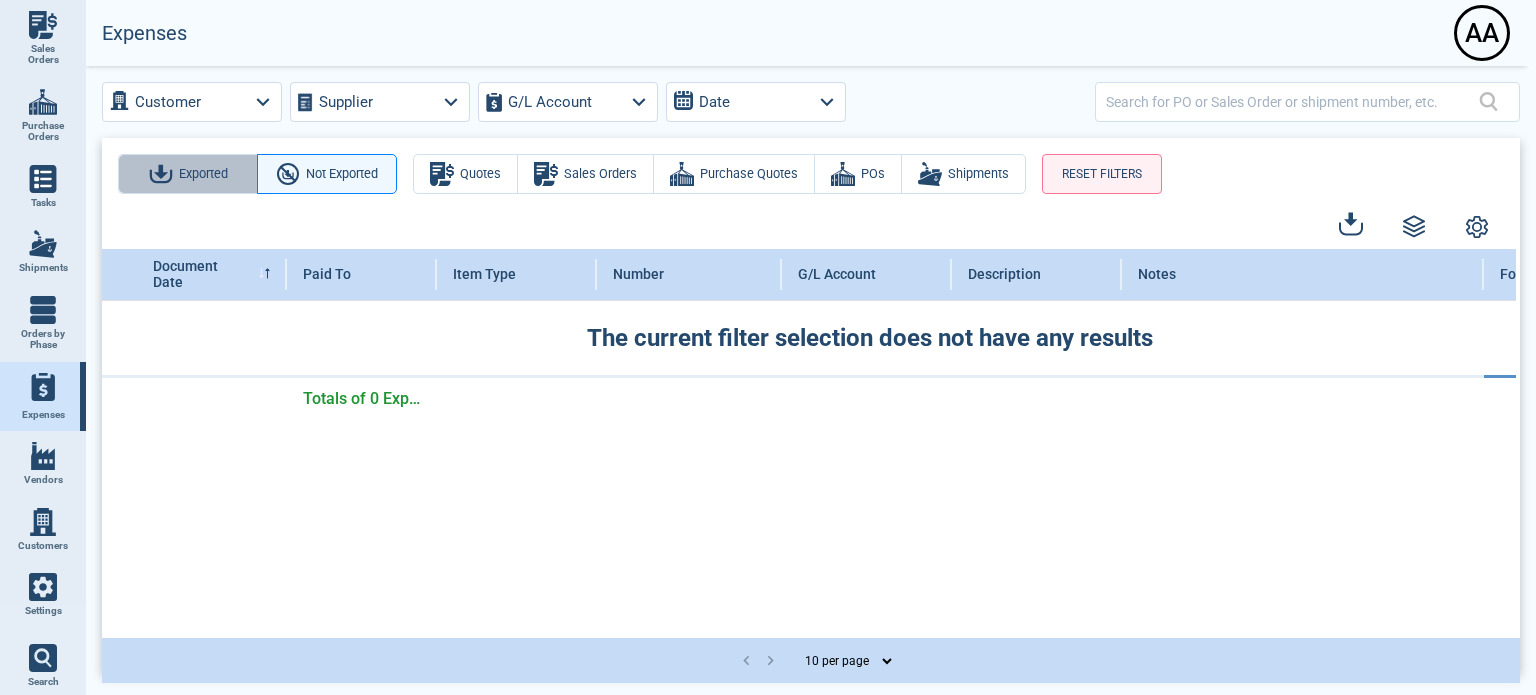 click on "Exported" at bounding box center [188, 174] 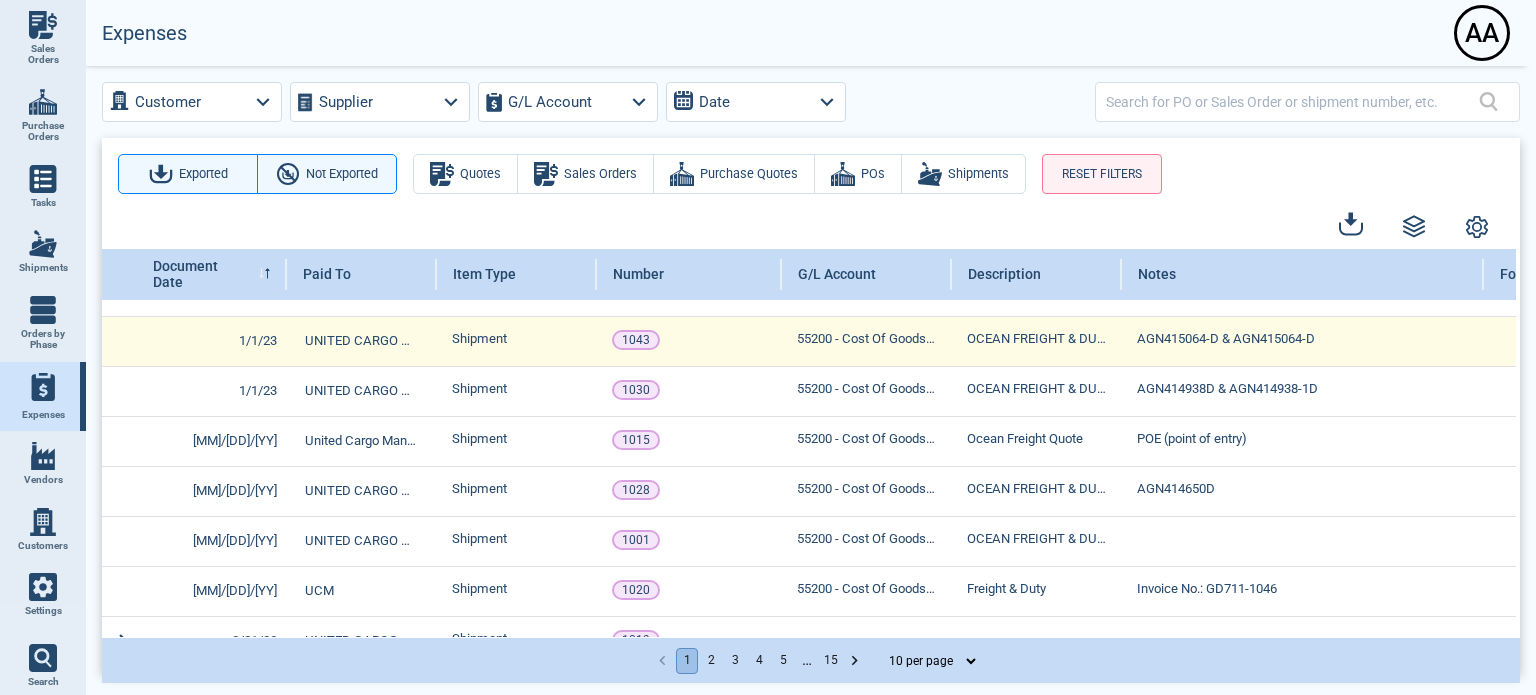 scroll, scrollTop: 0, scrollLeft: 0, axis: both 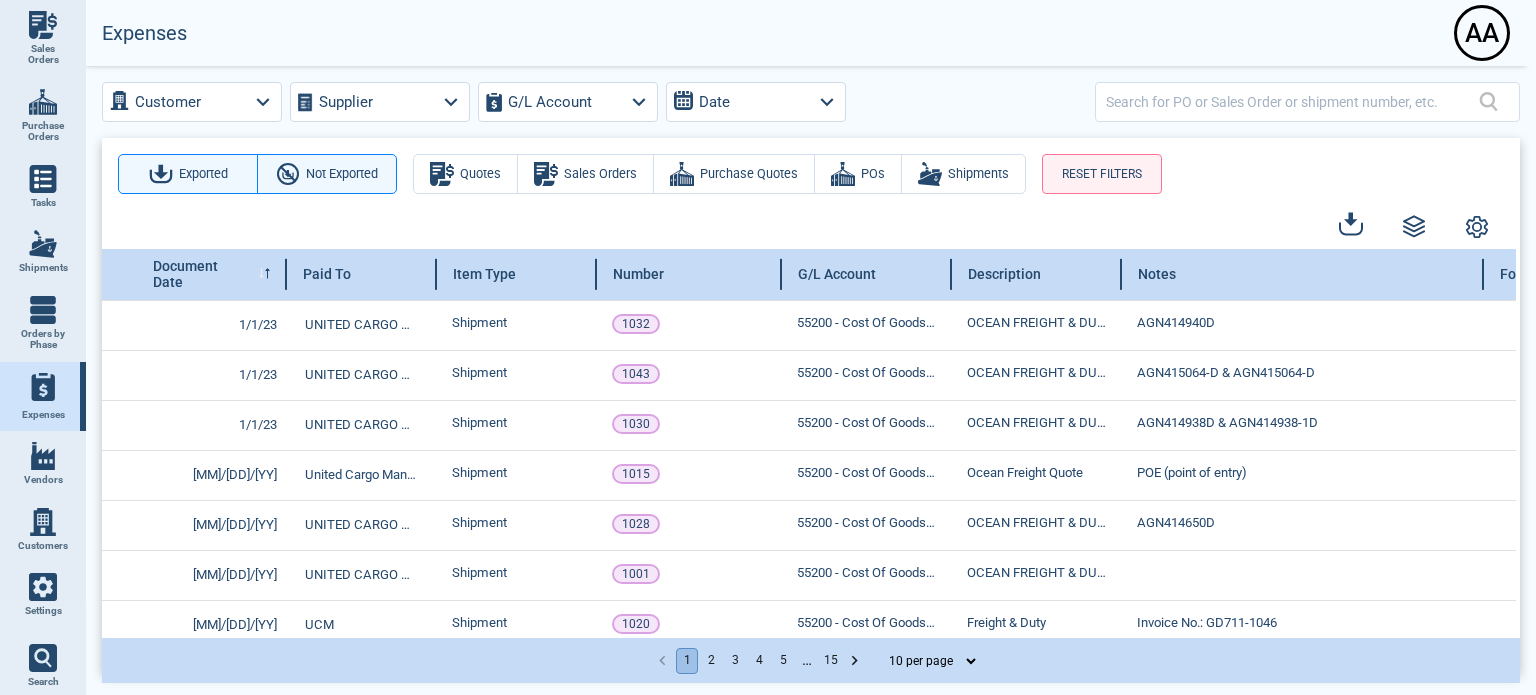 click 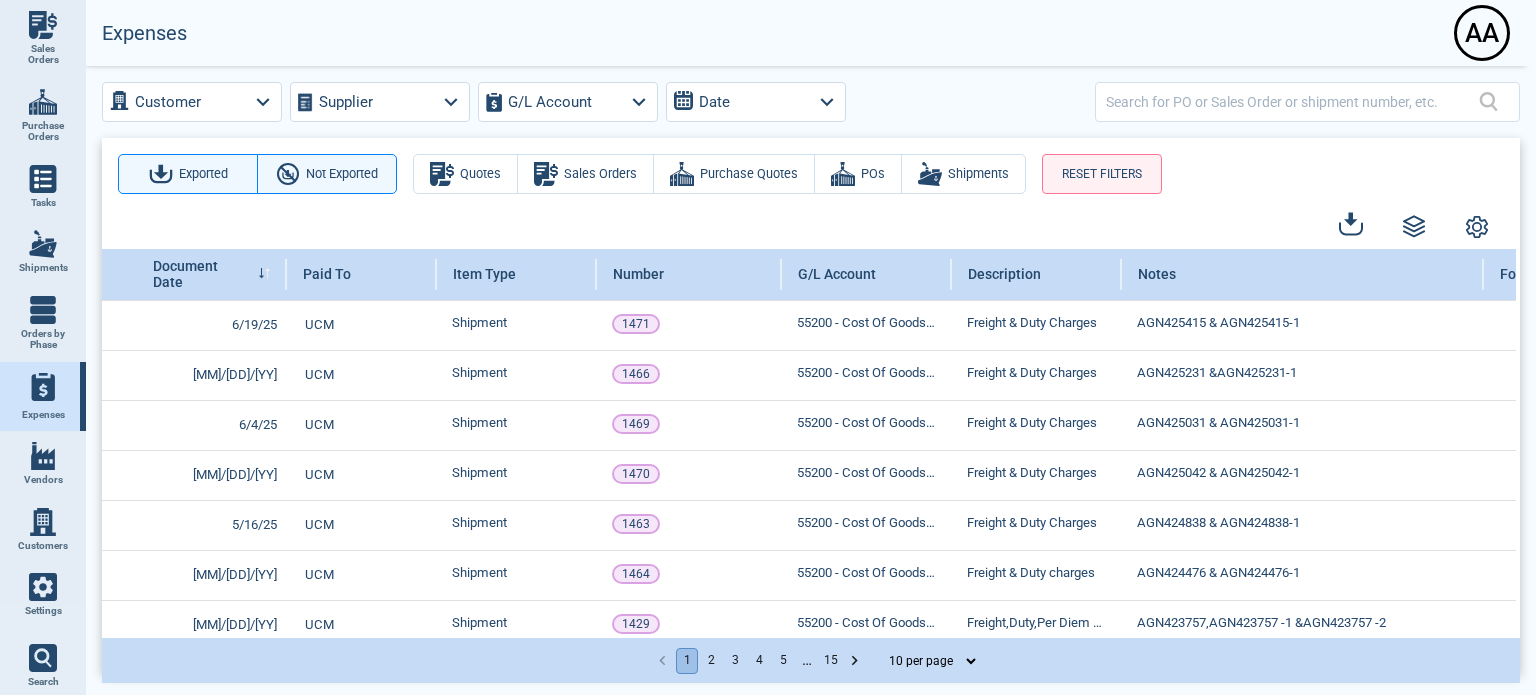 drag, startPoint x: 825, startPoint y: 636, endPoint x: 1297, endPoint y: 642, distance: 472.03815 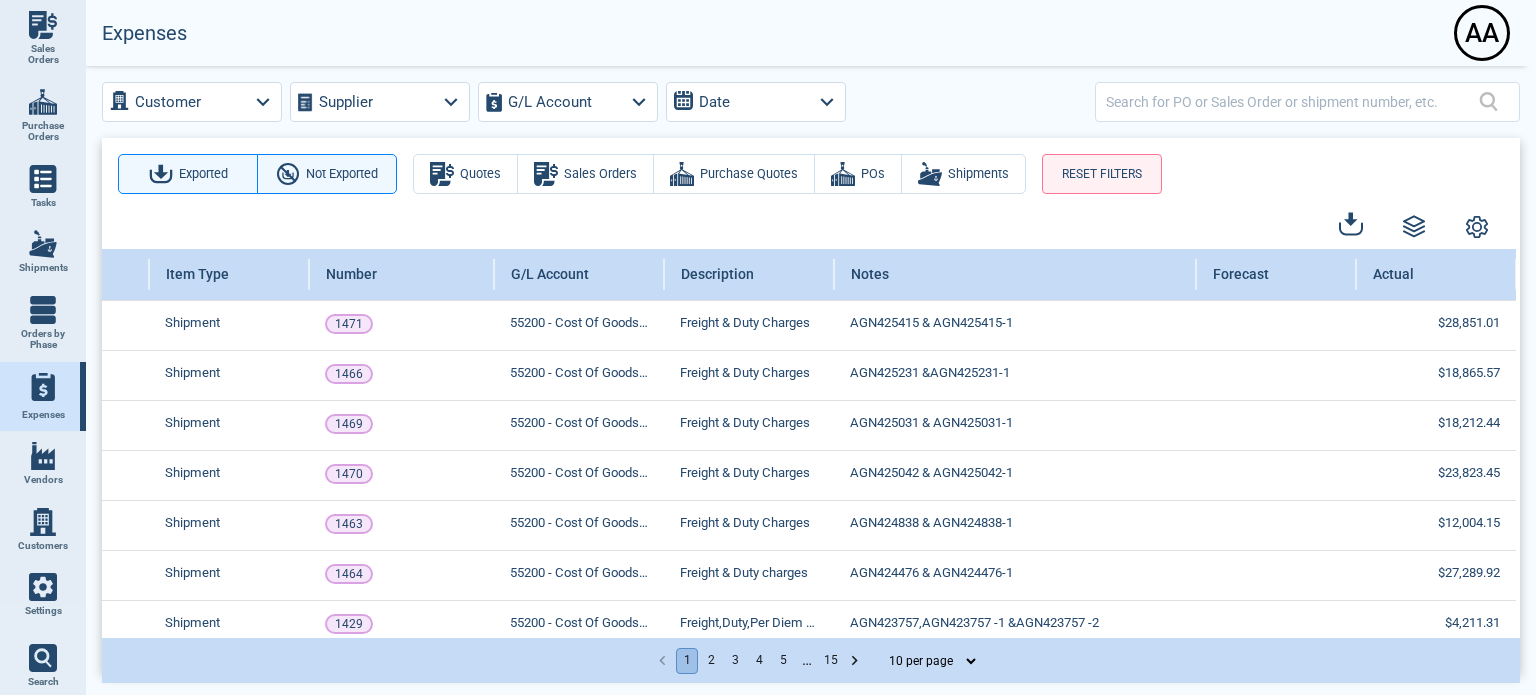 scroll, scrollTop: 0, scrollLeft: 415, axis: horizontal 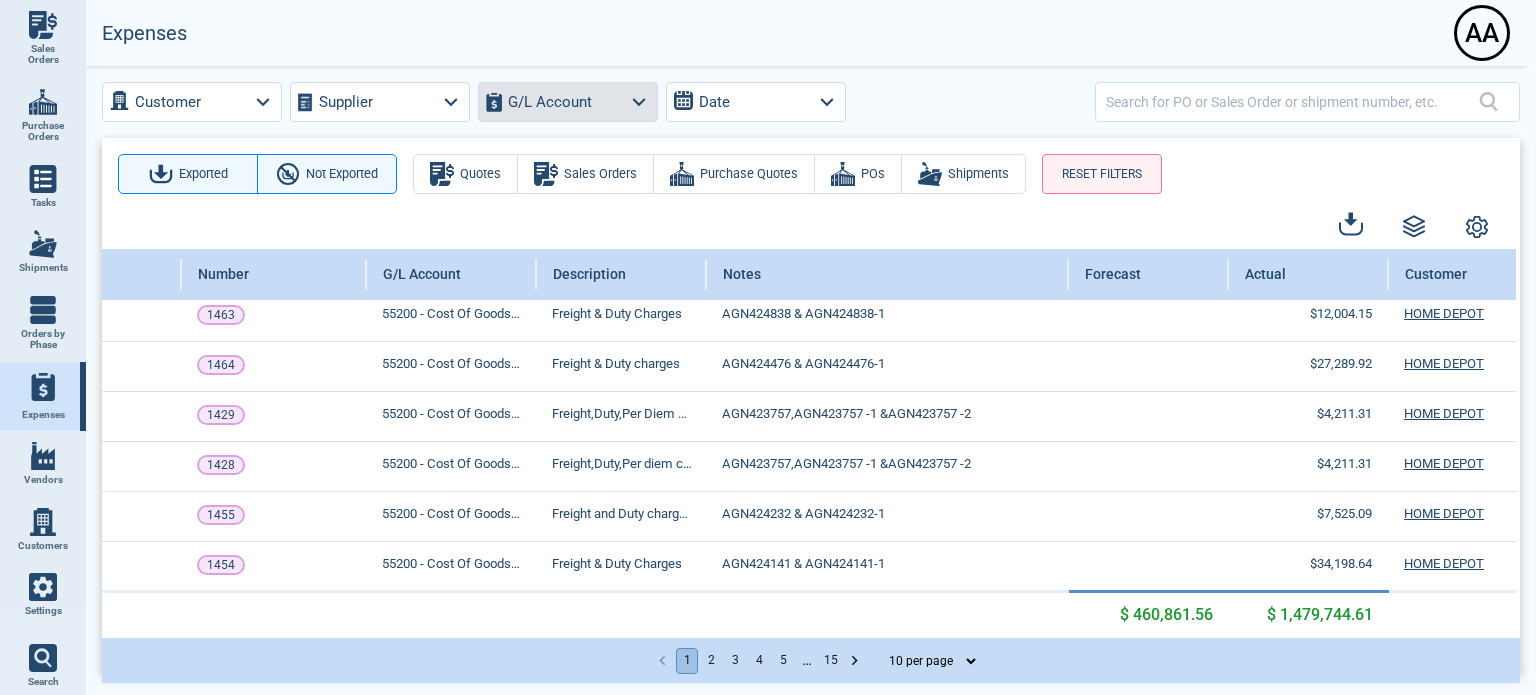 click on "G/L Account" at bounding box center [550, 102] 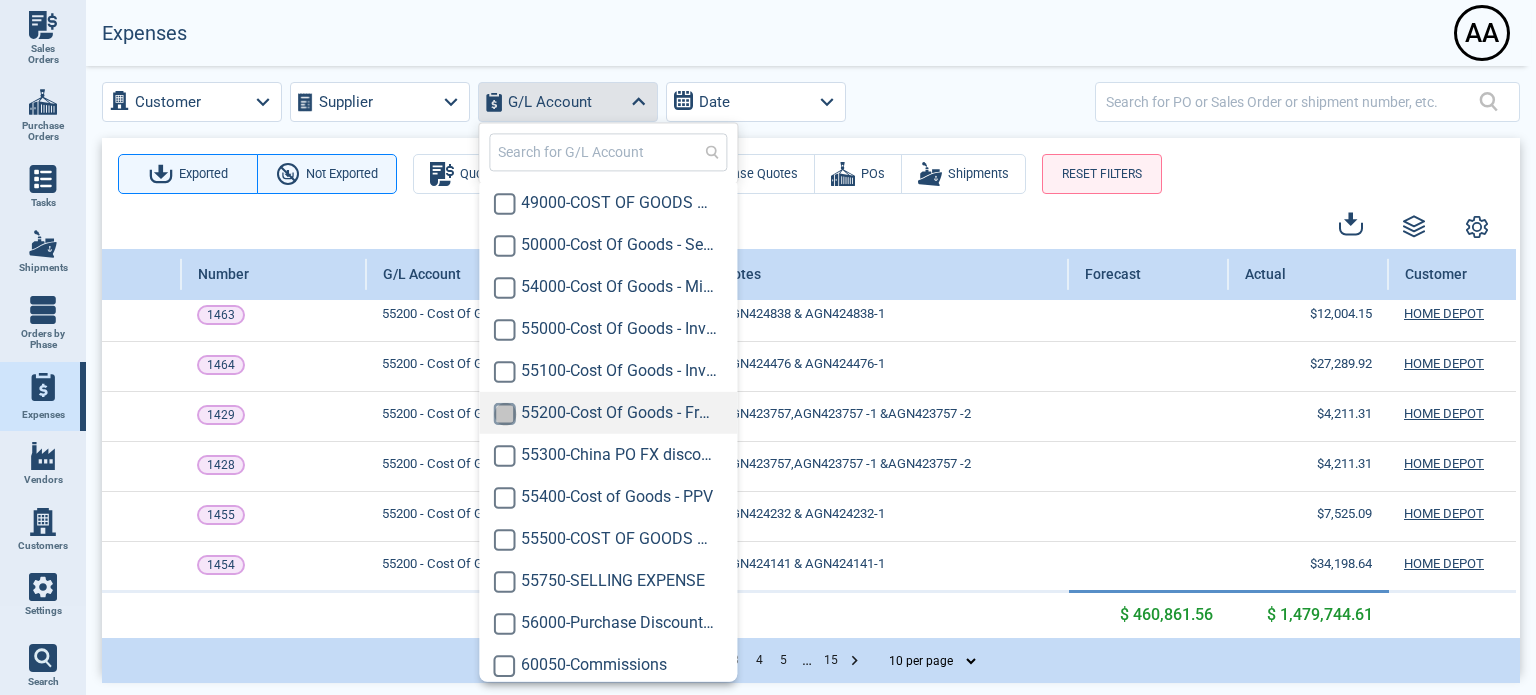 click at bounding box center (504, 413) 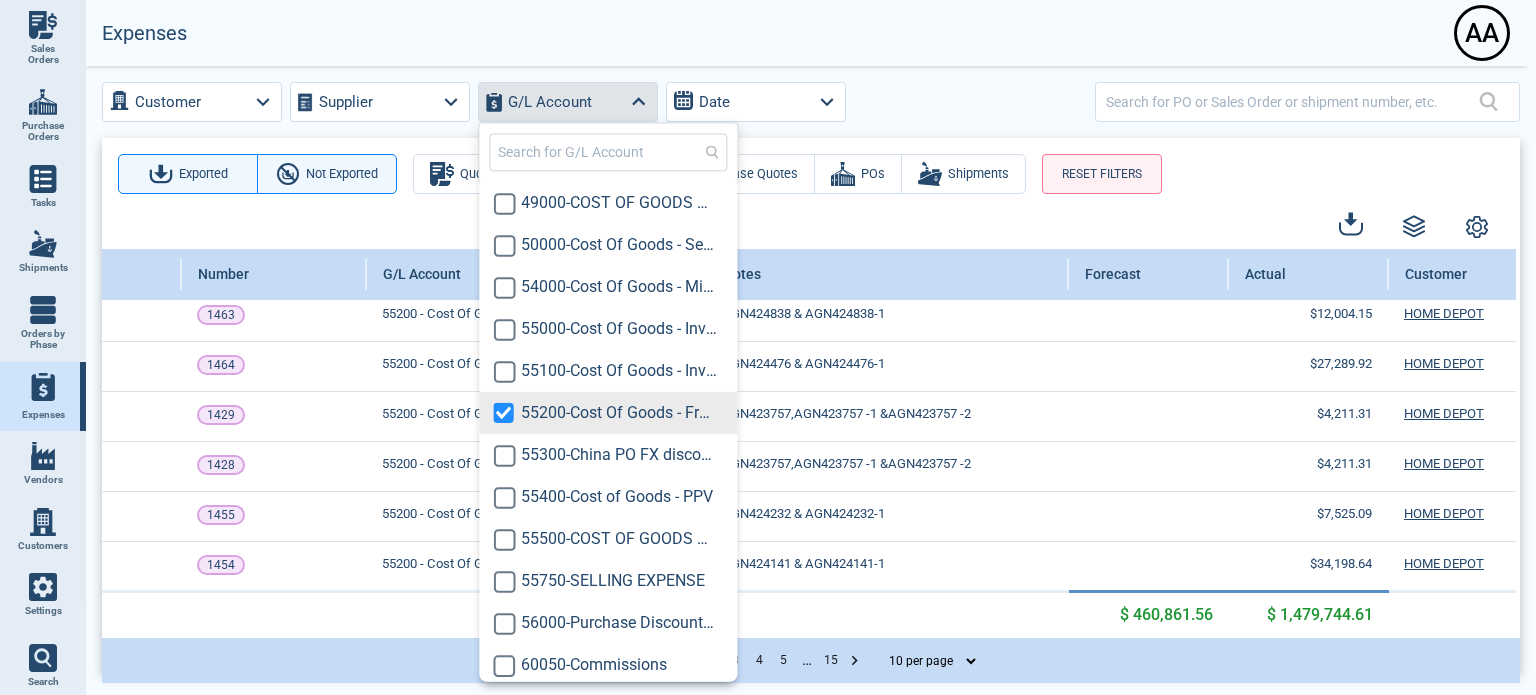 click on "Document Date Paid To Item Type Number G/L Account Description Notes Forecast Actual Customer Customer PO   [MM]/[DD]/[YY] UCM Shipment 1471 55200 - Cost Of Goods - Freight & Duty Freight & Duty Charges AGN425415 & AGN425415-1   $[MONEY] [COMPANY] [MM]/[DD]/[YY] UCM Shipment 1466 55200 - Cost Of Goods - Freight & Duty Freight & Duty Charges AGN425231 &AGN425231-1   $[MONEY] [COMPANY] [MM]/[DD]/[YY] UCM Shipment 1469 55200 - Cost Of Goods - Freight & Duty Freight & Duty Charges AGN425031 & AGN425031-1   $[MONEY] [COMPANY] [MM]/[DD]/[YY] UCM Shipment 1470 55200 - Cost Of Goods - Freight & Duty Freight & Duty Charges AGN425042 & AGN425042-1   $[MONEY] [COMPANY] [MM]/[DD]/[YY] UCM Shipment 1463 55200 - Cost Of Goods - Freight & Duty Freight & Duty Charges AGN424838 & AGN424838-1   $[MONEY] [COMPANY] [MM]/[DD]/[YY] UCM Shipment 1464 55200 - Cost Of Goods - Freight & Duty Freight & Duty charges AGN424476 & AGN424476-1   $[MONEY] [COMPANY]" at bounding box center [811, 405] 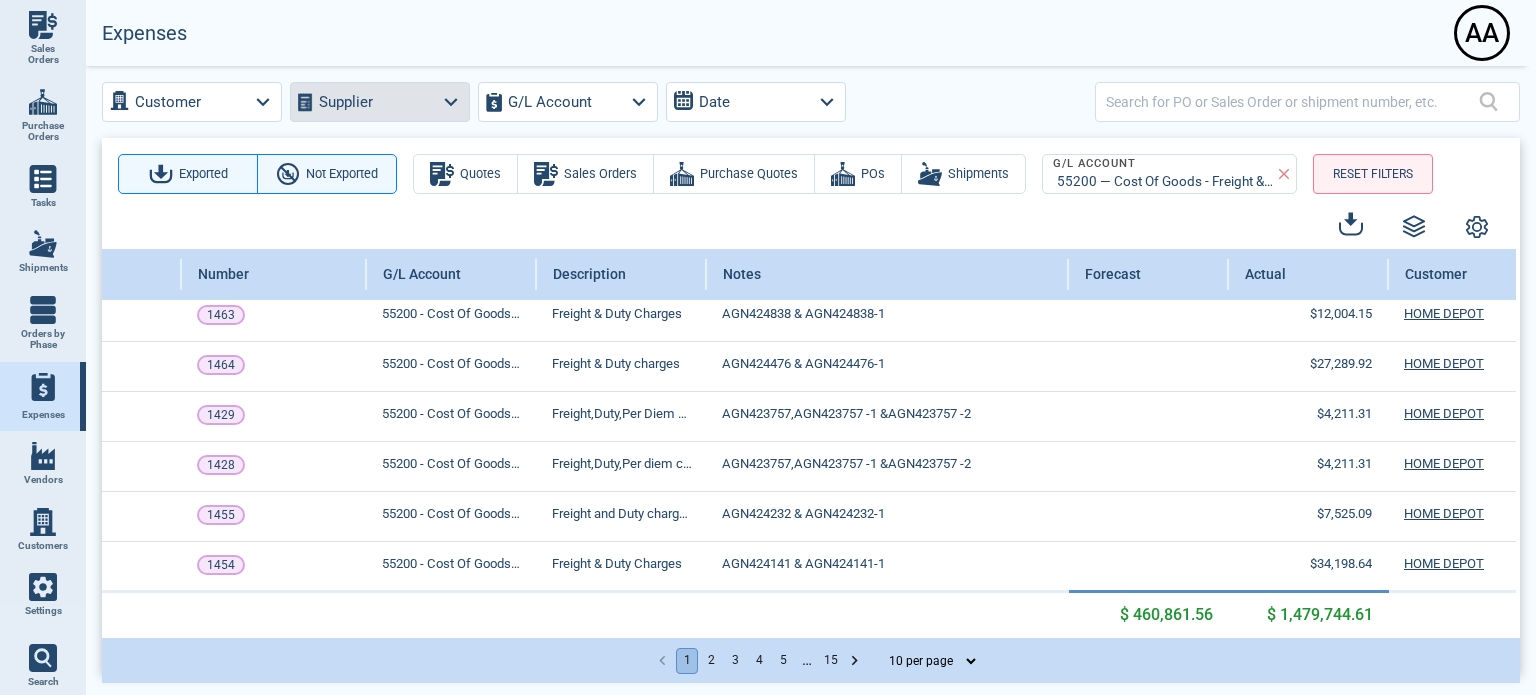click on "Supplier" at bounding box center (380, 102) 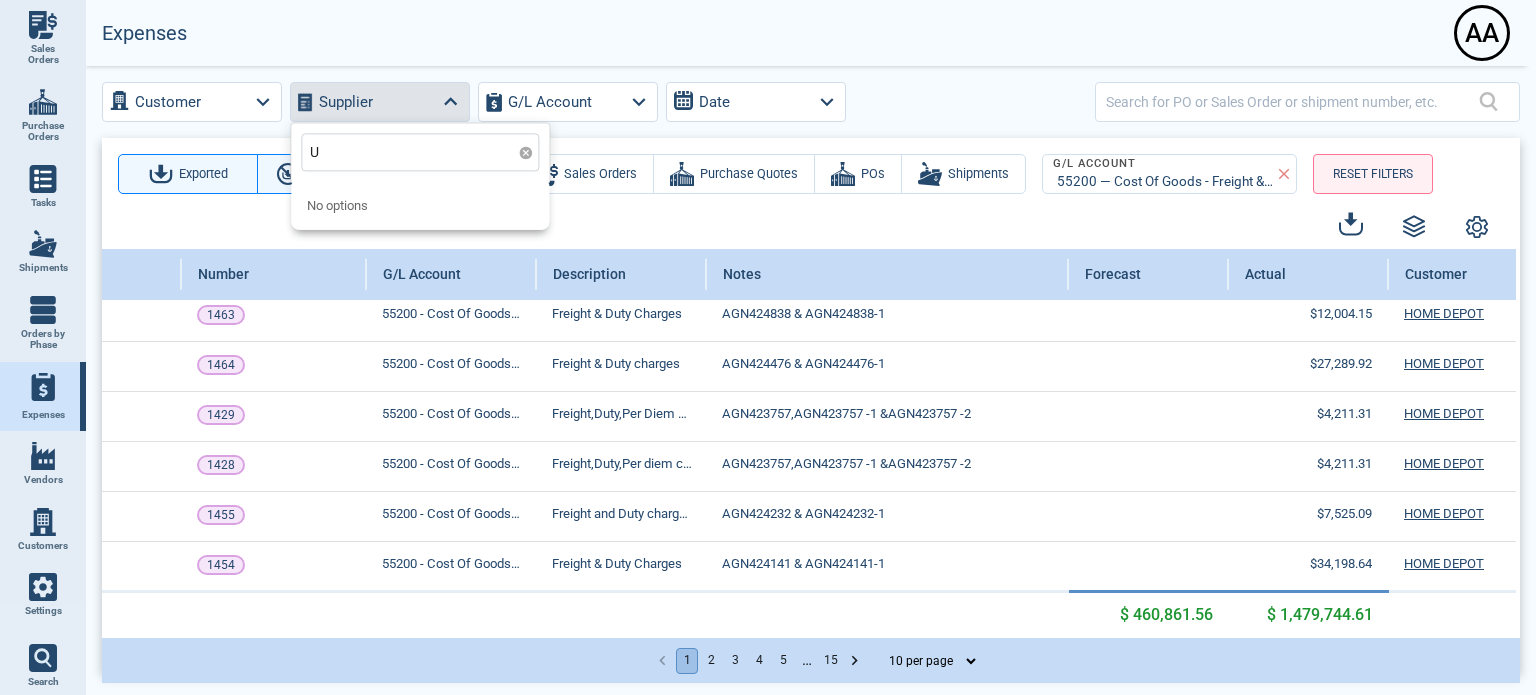 type on "UC" 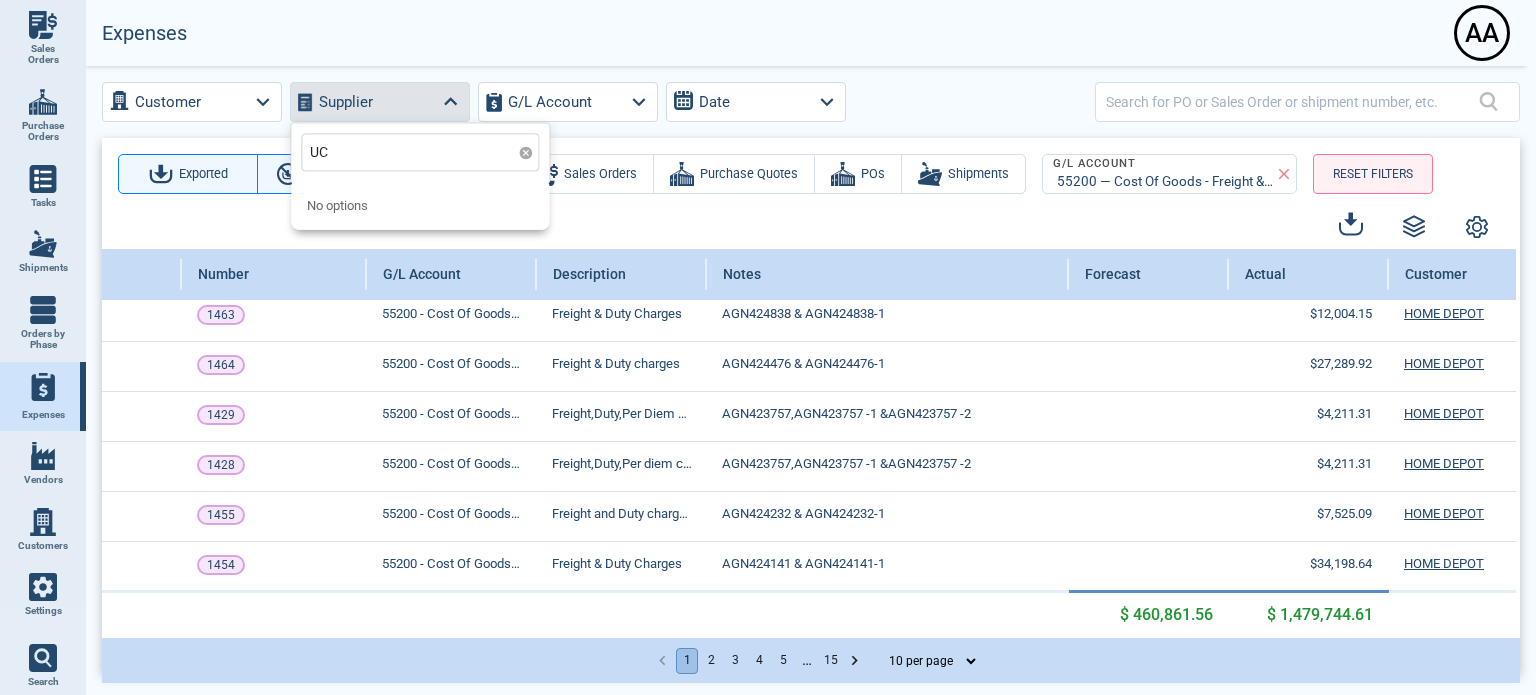 click 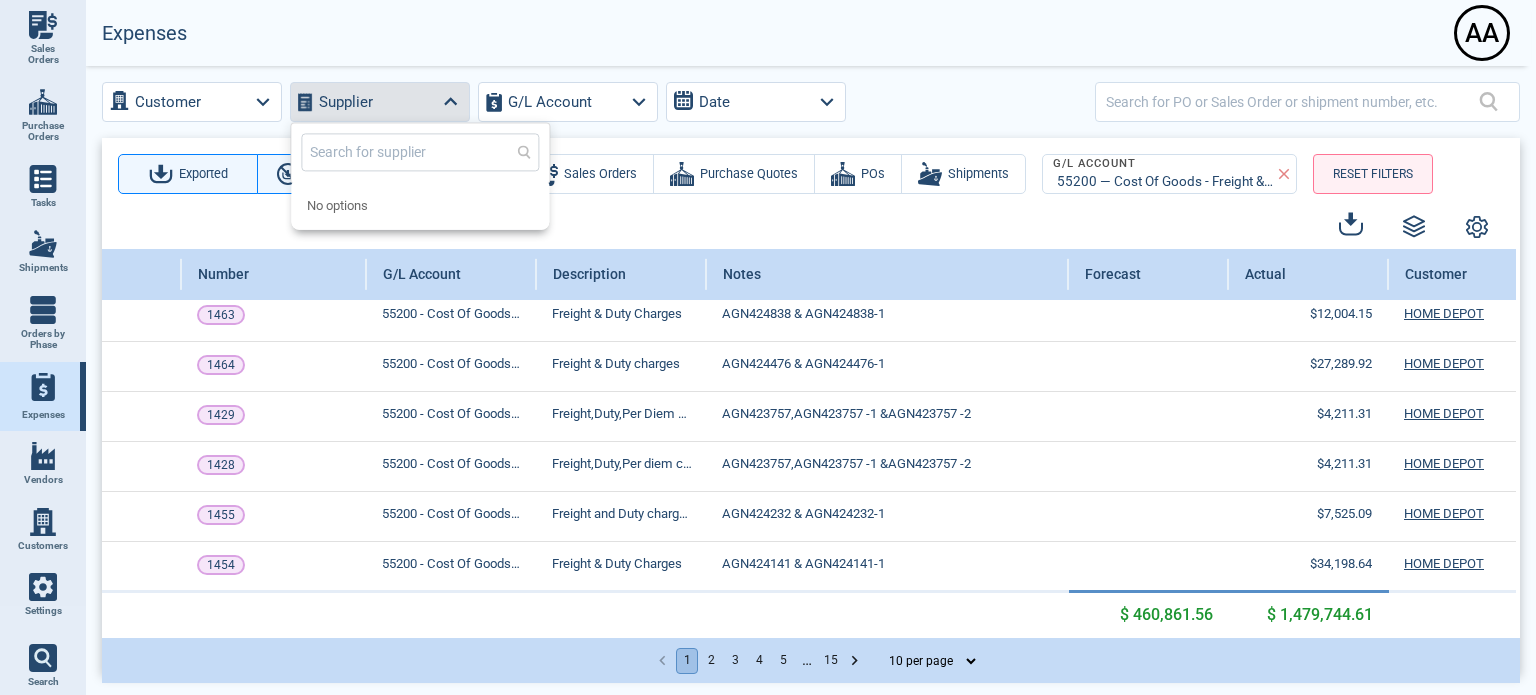 click on "Customer Supplier G/L Account Date Exported Not Exported Quotes Sales Orders Purchase Quotes POs Shipments G/L Account 55200 — Cost Of Goods - Freight & Duty RESET FILTERS   Document Date Paid To Item Type Number G/L Account Description Notes Forecast Actual Customer Customer PO   [MM]/[DD]/[YY] UCM Shipment 1471 55200 - Cost Of Goods - Freight & Duty Freight & Duty Charges AGN425415 & AGN425415-1   $[MONEY] [COMPANY] [MM]/[DD]/[YY] UCM Shipment 1466 55200 - Cost Of Goods - Freight & Duty Freight & Duty Charges AGN425231 &AGN425231-1   $[MONEY] [COMPANY] [MM]/[DD]/[YY] UCM Shipment 1469 55200 - Cost Of Goods - Freight & Duty Freight & Duty Charges AGN425031 & AGN425031-1   $[MONEY] [COMPANY] [MM]/[DD]/[YY] UCM Shipment 1470 55200 - Cost Of Goods - Freight & Duty Freight & Duty Charges AGN425042 & AGN425042-1   $[MONEY] [COMPANY] [MM]/[DD]/[YY] UCM Shipment 1463 55200 - Cost Of Goods - Freight & Duty Freight & Duty Charges AGN424838 & AGN424838-1   $[MONEY] [COMPANY] [MM]/[DD]/[YY] UCM Shipment 1464 Freight & Duty charges" at bounding box center [811, 378] 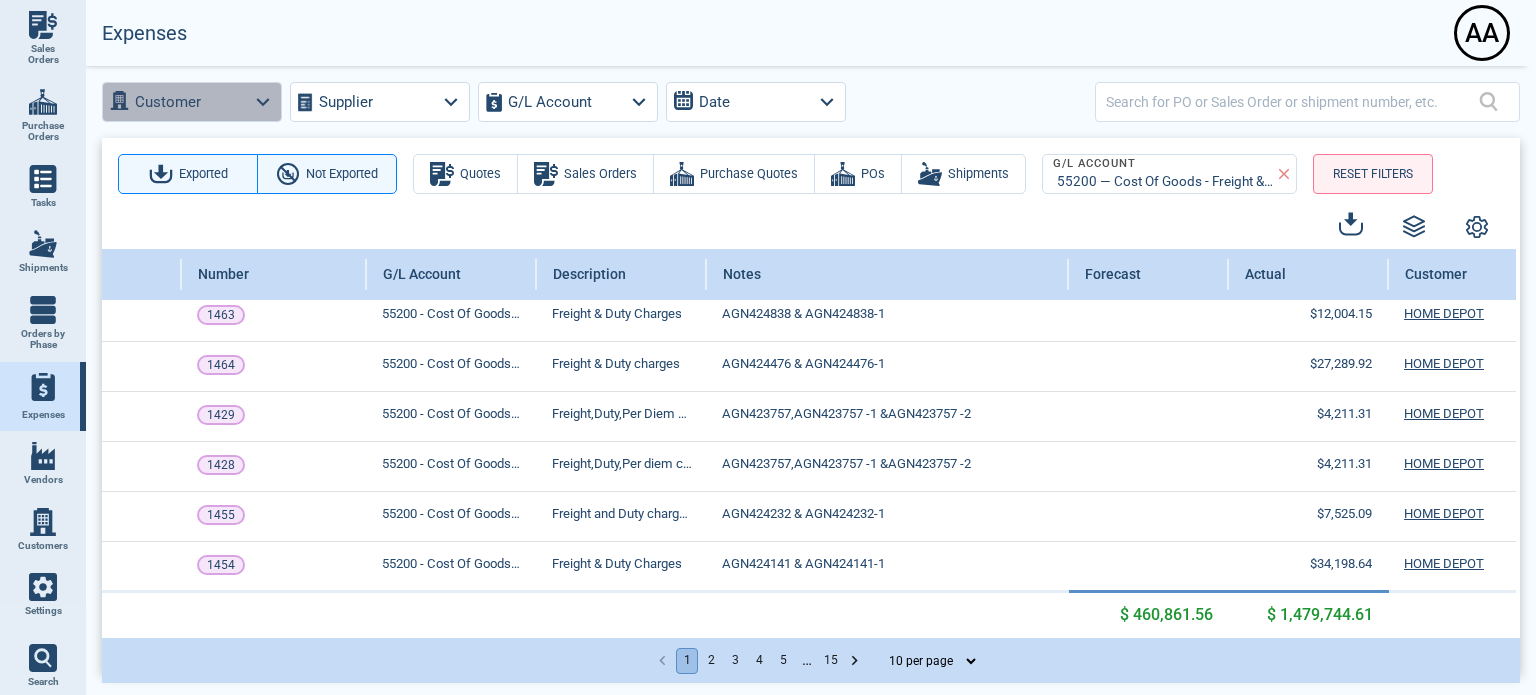 click on "Customer" at bounding box center [192, 102] 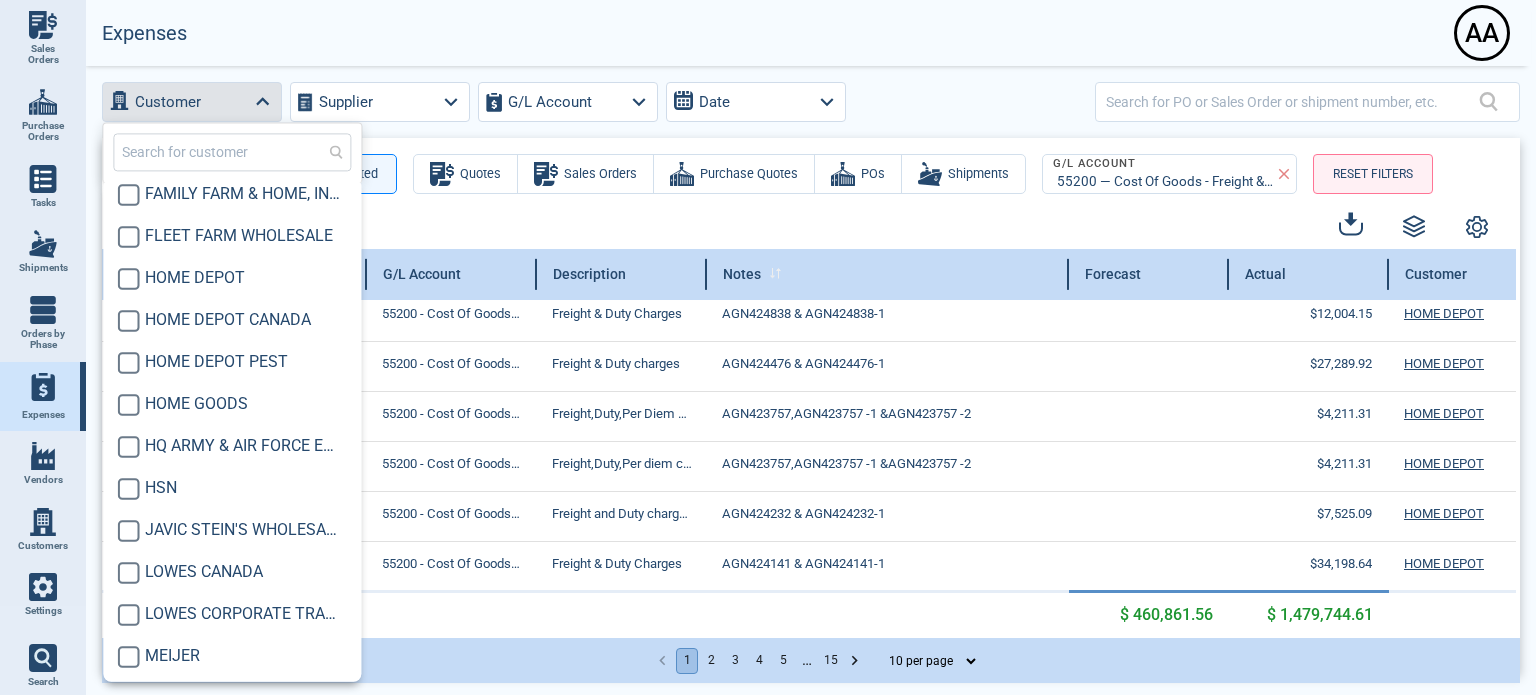 scroll, scrollTop: 200, scrollLeft: 0, axis: vertical 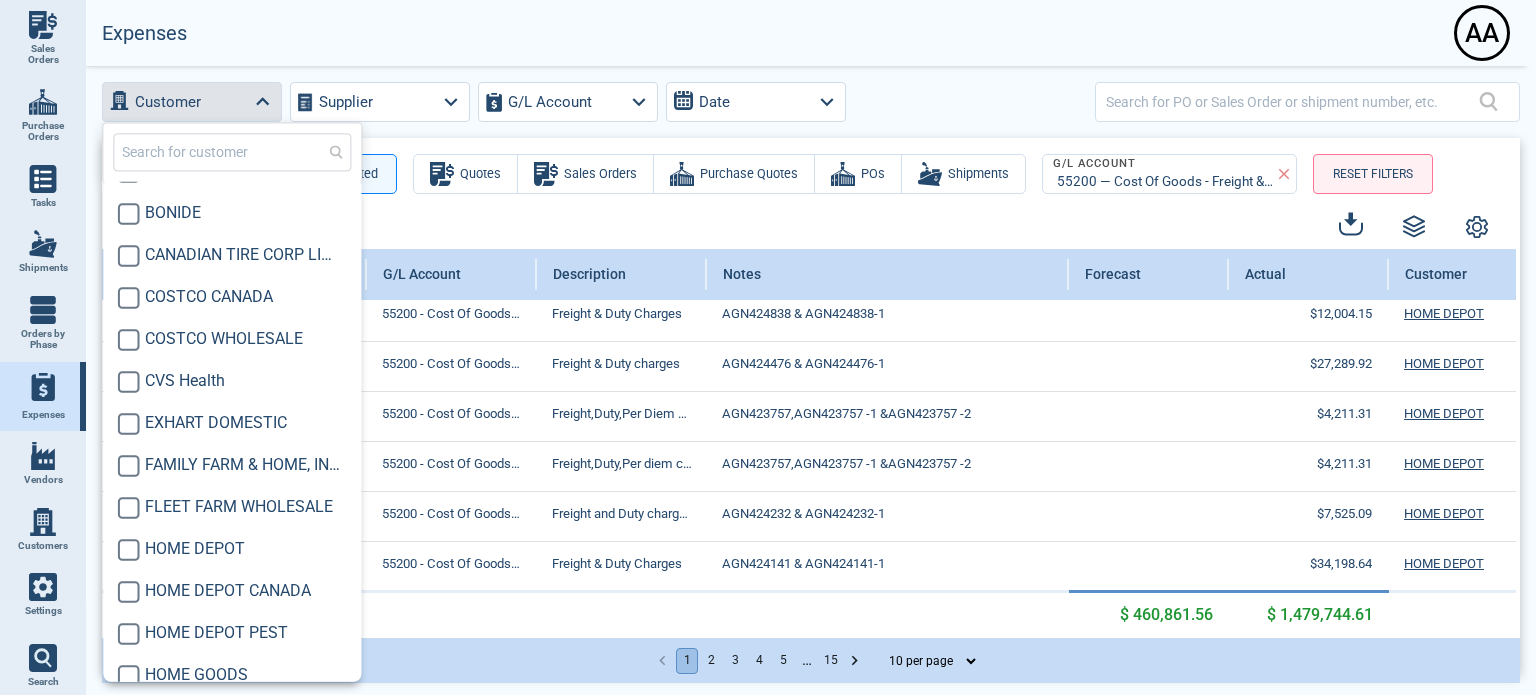 click at bounding box center [798, 226] 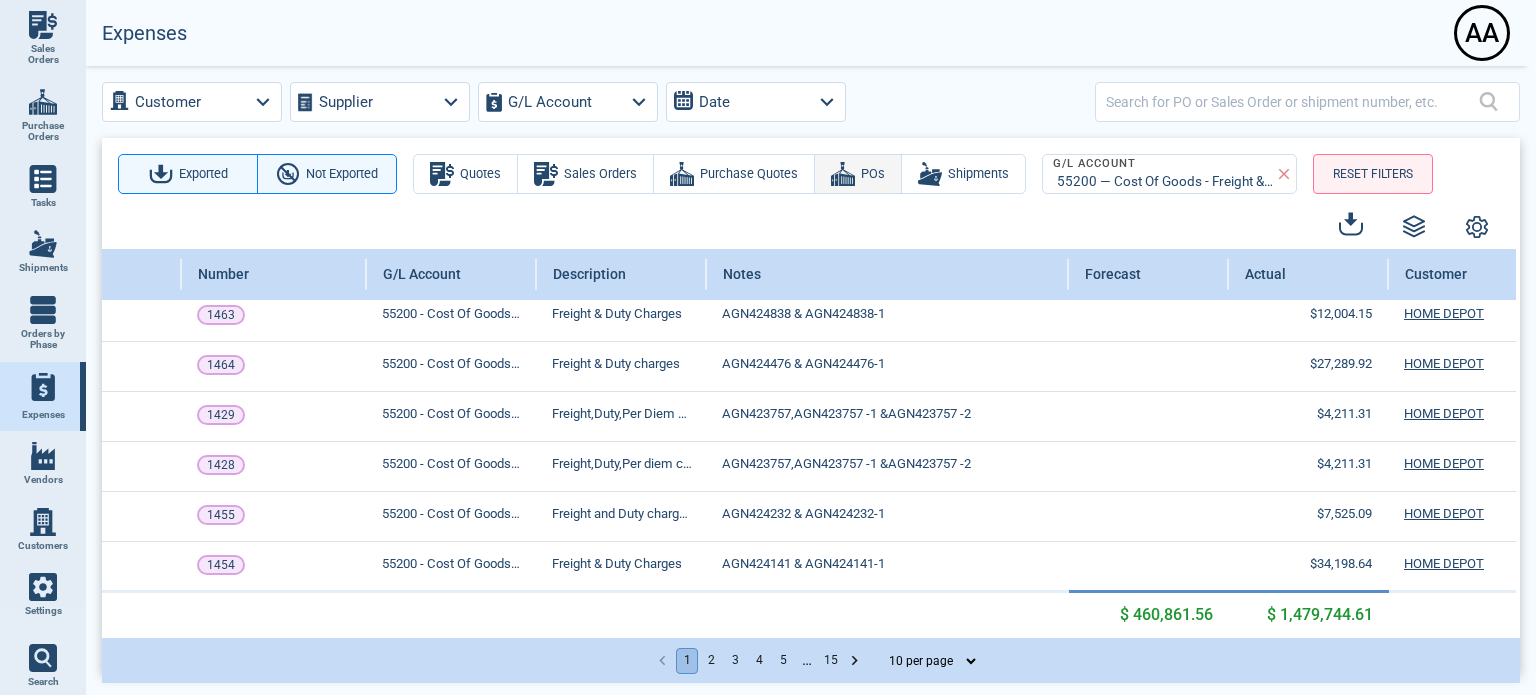click on "POs" at bounding box center [858, 174] 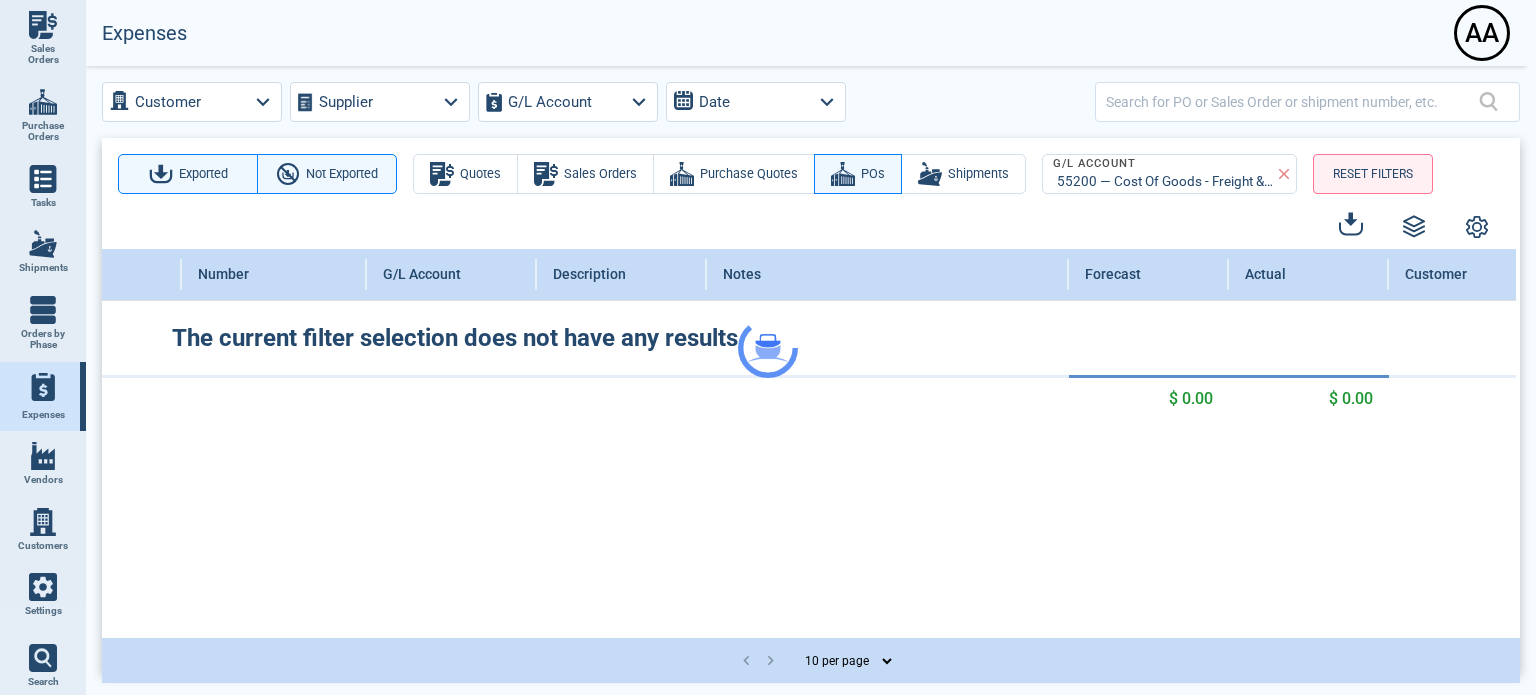 scroll, scrollTop: 0, scrollLeft: 415, axis: horizontal 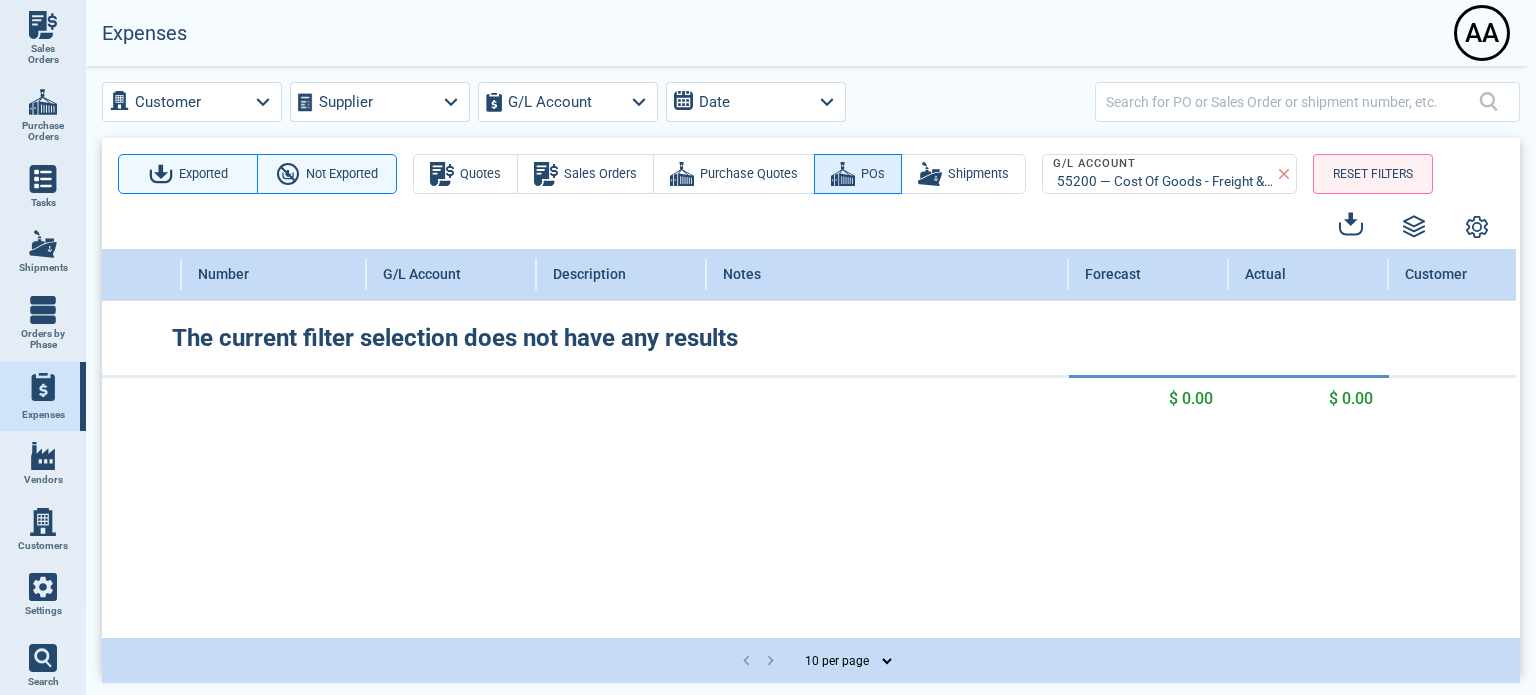 drag, startPoint x: 869, startPoint y: 177, endPoint x: 828, endPoint y: 167, distance: 42.201897 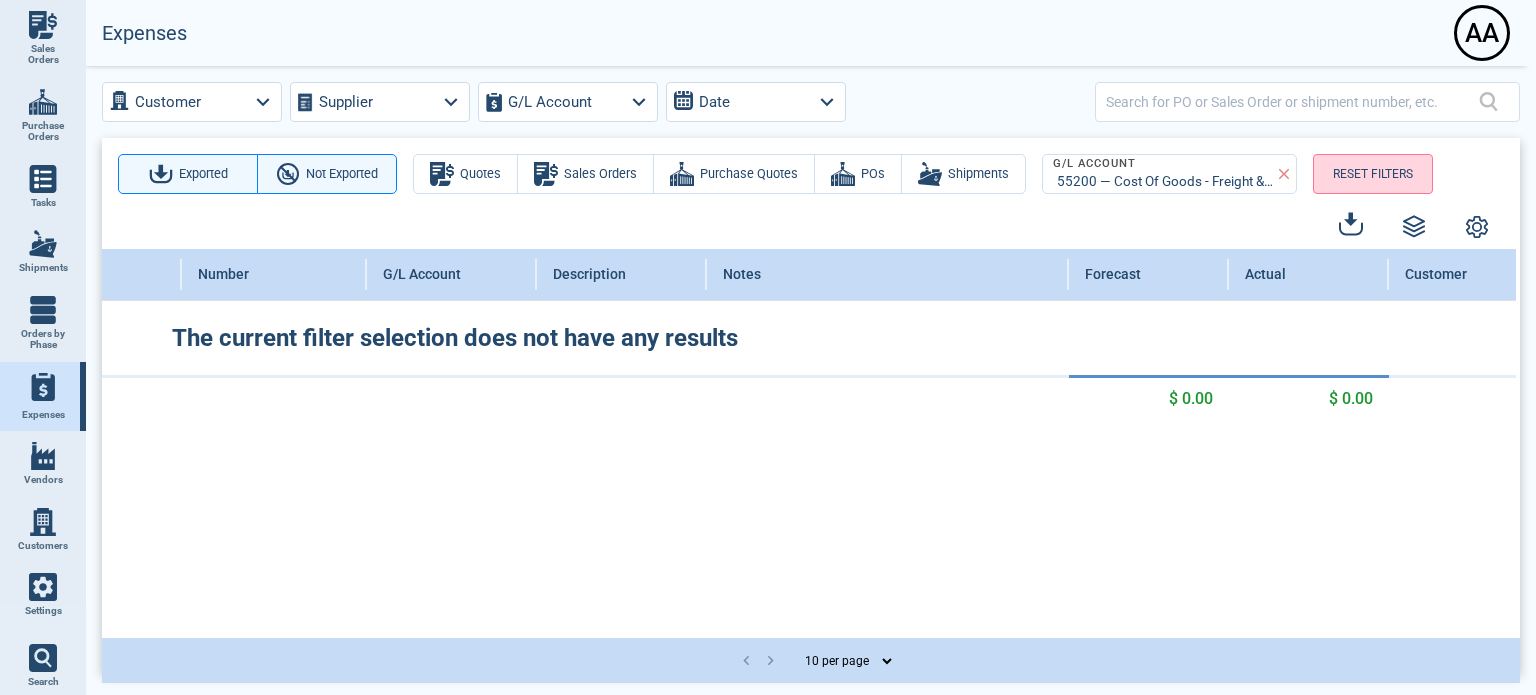 click on "Customer Supplier G/L Account Date Exported Not Exported Quotes Sales Orders Purchase Quotes POs Shipments G/L Account 55200 — Cost Of Goods - Freight & Duty RESET FILTERS   Document Date Paid To Item Type Number G/L Account Description Notes Forecast Actual Customer Customer PO   The current filter selection does not have any results     Totals of 0 Expenses:           $ 0.00 $ 0.00               10 per page 25 per page 50 per page" at bounding box center (811, 378) 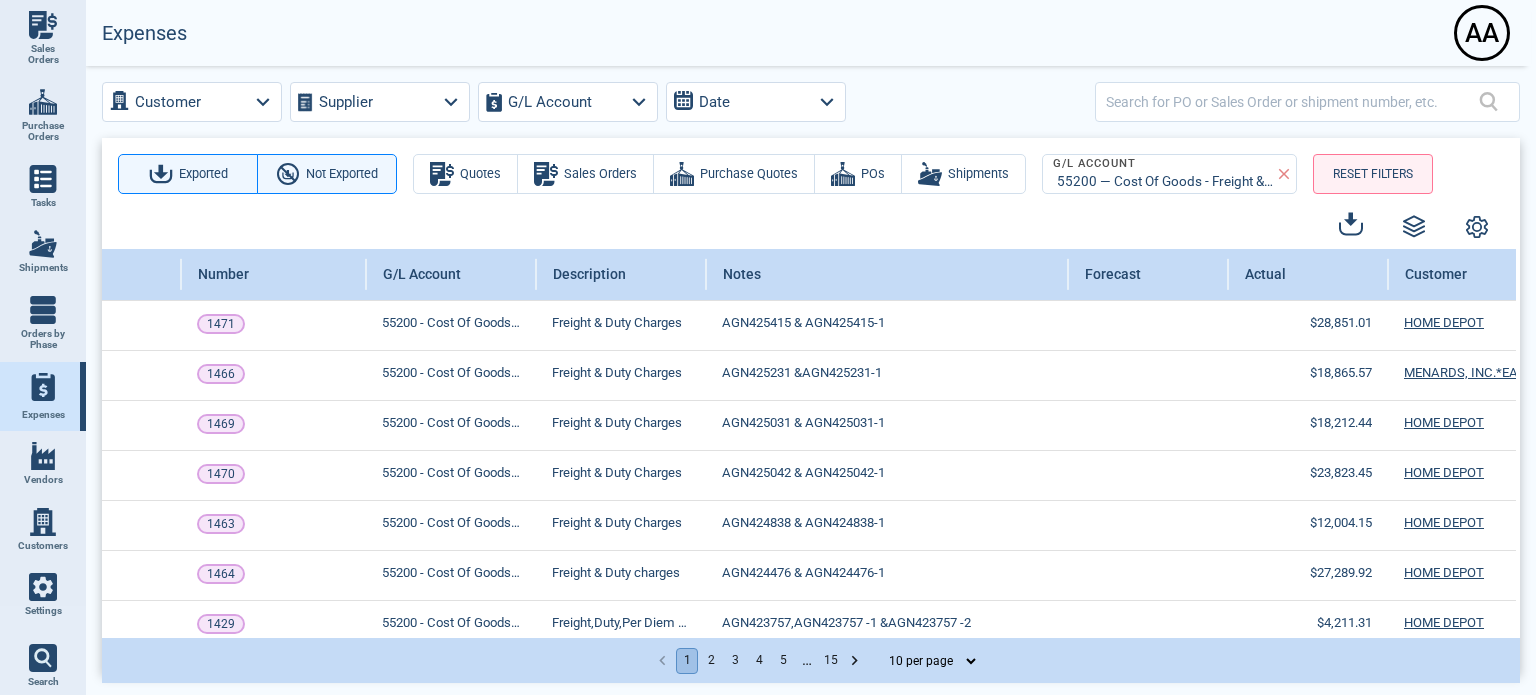 scroll, scrollTop: 0, scrollLeft: 415, axis: horizontal 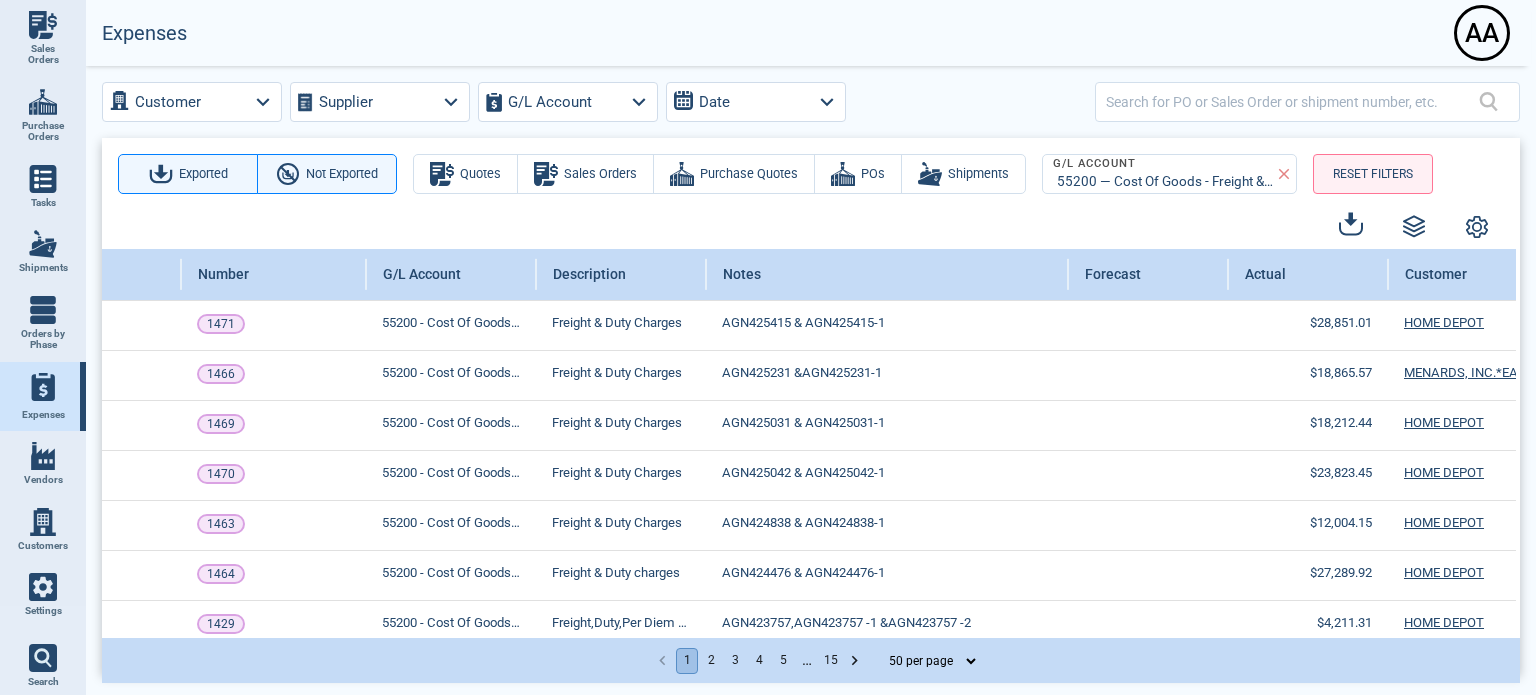 click on "10 per page 25 per page 50 per page" at bounding box center (927, 661) 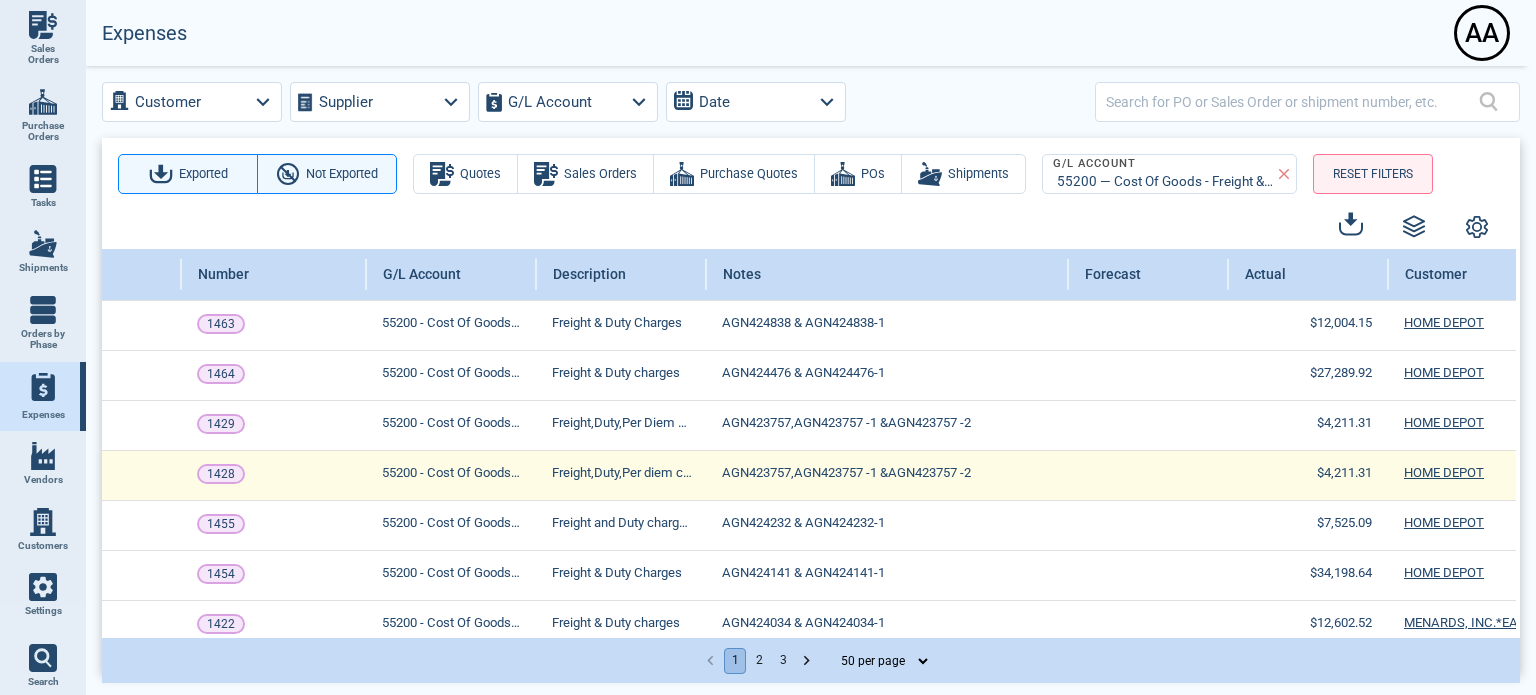 scroll, scrollTop: 0, scrollLeft: 415, axis: horizontal 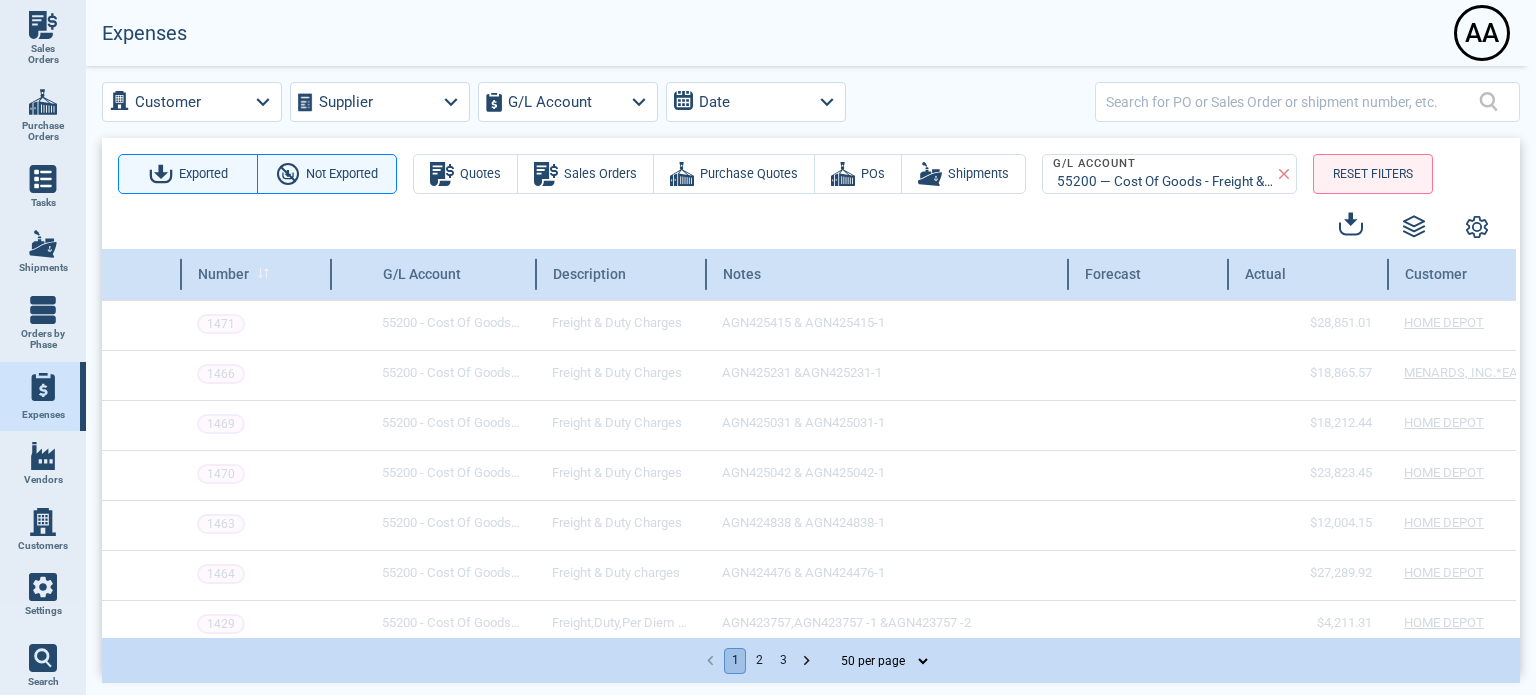 drag, startPoint x: 363, startPoint y: 270, endPoint x: 265, endPoint y: 267, distance: 98.045906 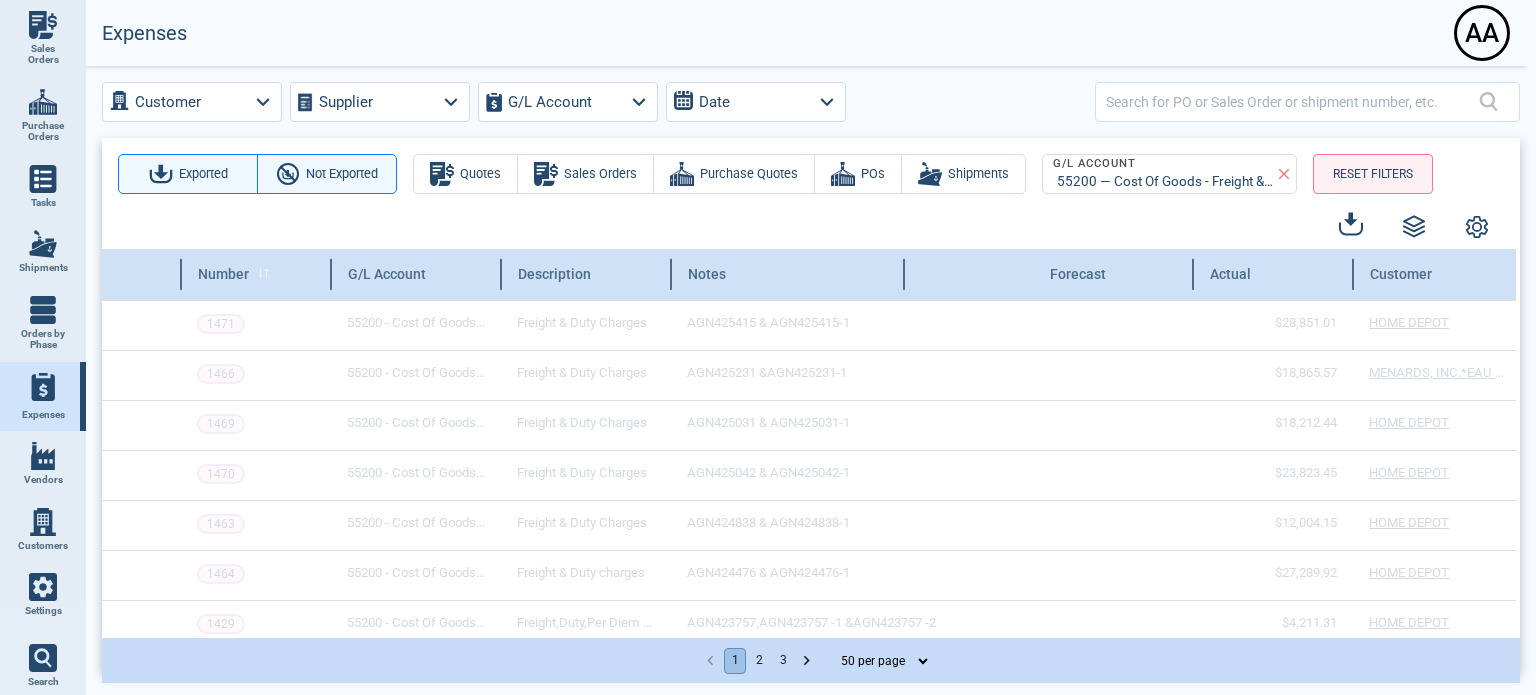 drag, startPoint x: 1031, startPoint y: 267, endPoint x: 902, endPoint y: 247, distance: 130.54118 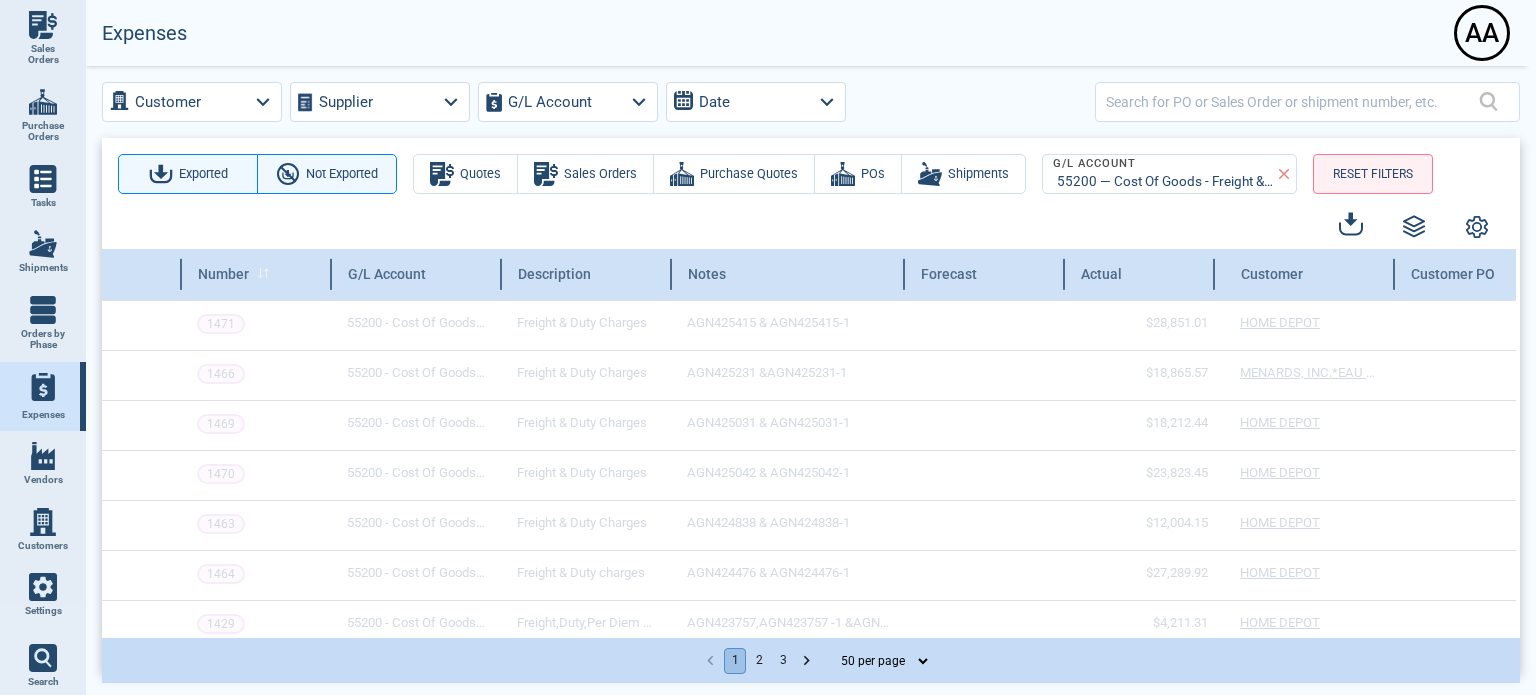 drag, startPoint x: 1220, startPoint y: 271, endPoint x: 1184, endPoint y: 269, distance: 36.05551 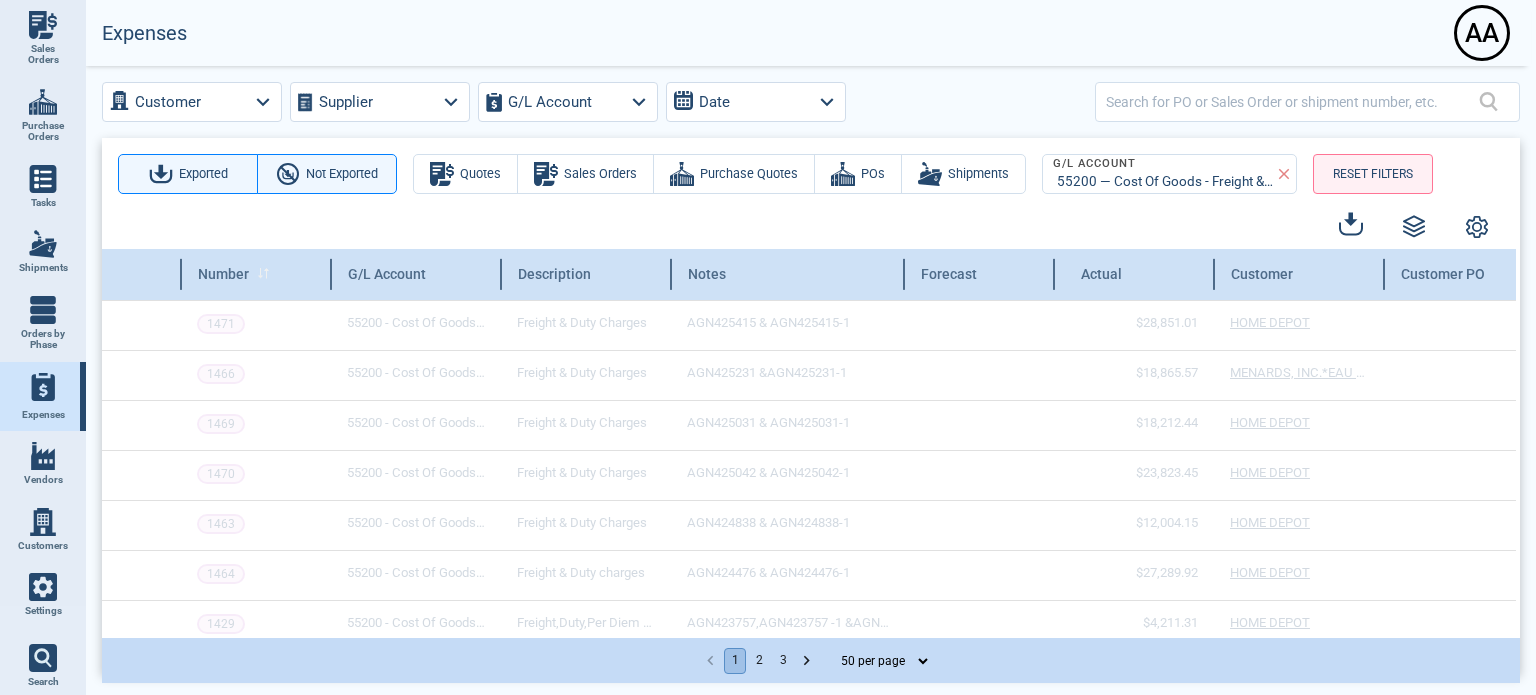 drag, startPoint x: 1062, startPoint y: 265, endPoint x: 998, endPoint y: 255, distance: 64.77654 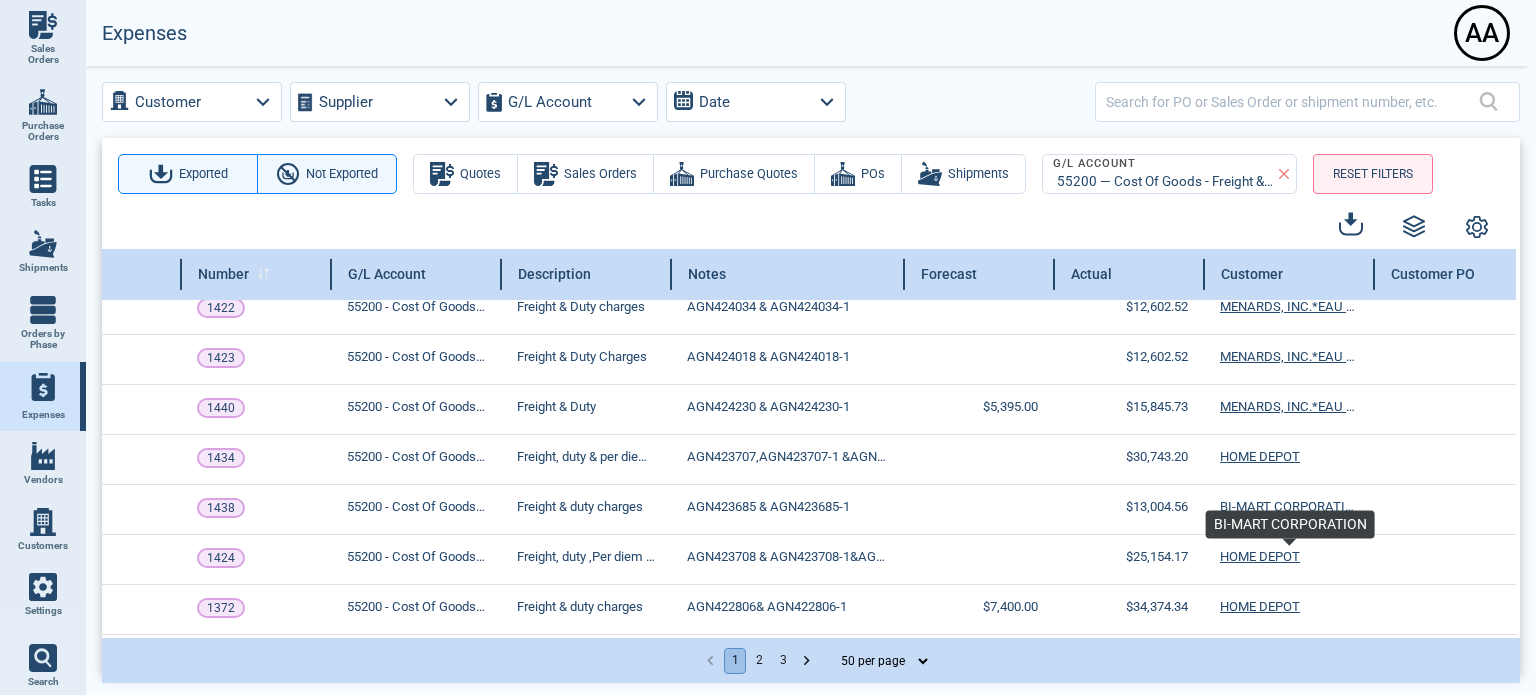 scroll, scrollTop: 0, scrollLeft: 415, axis: horizontal 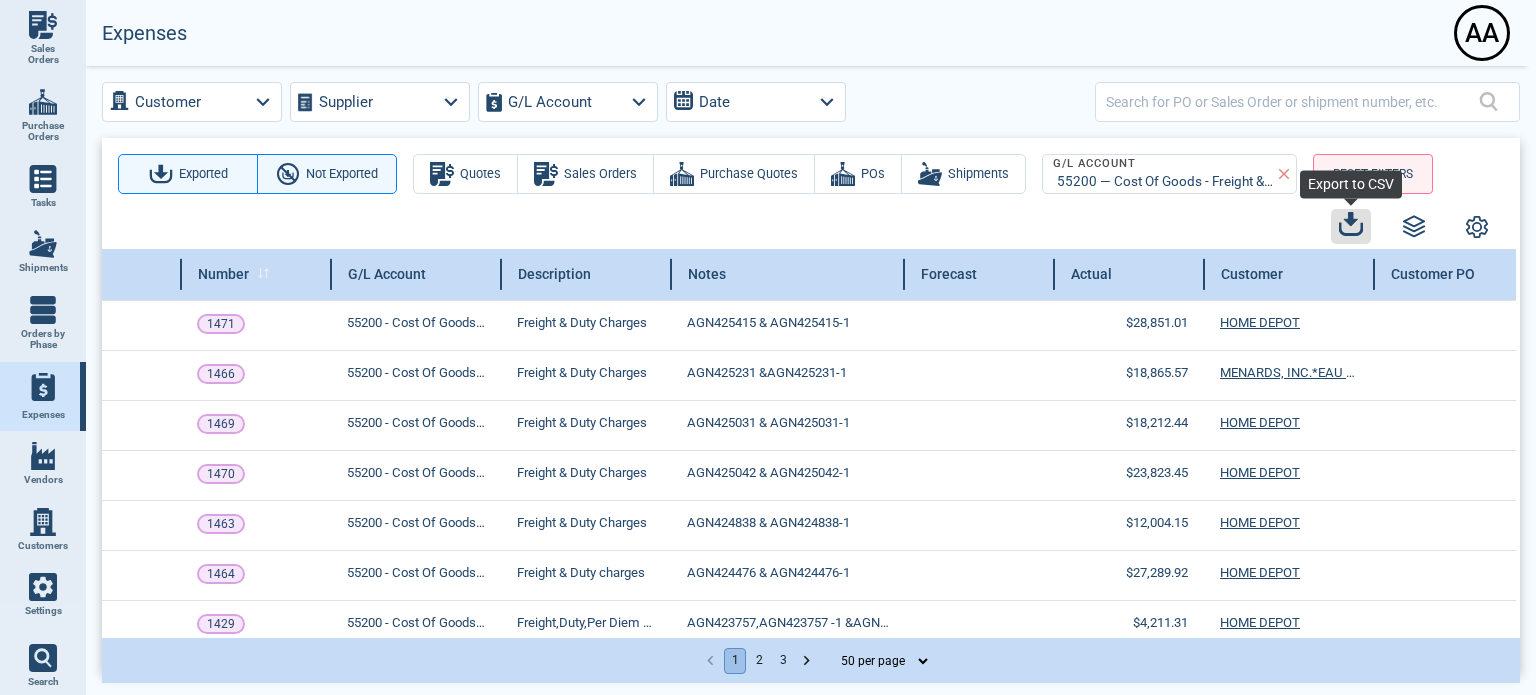 click 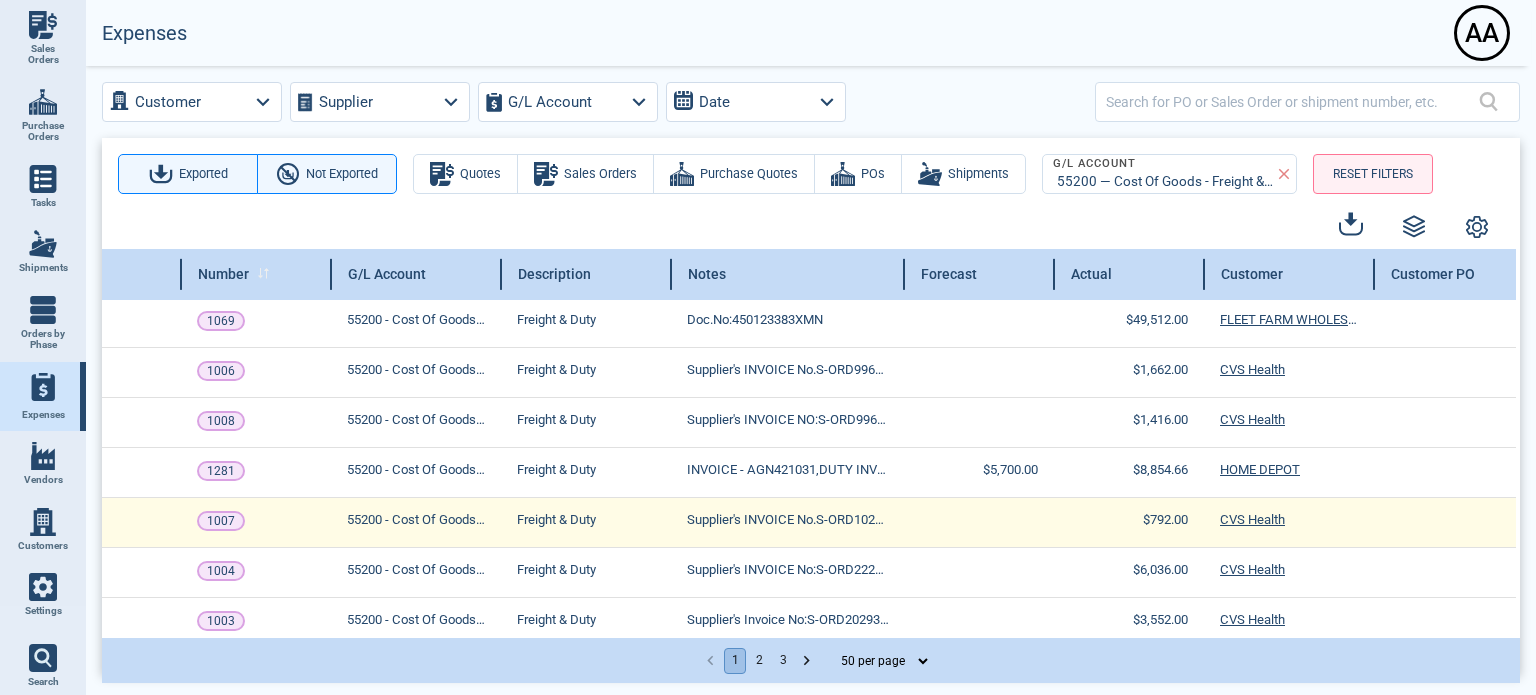 scroll, scrollTop: 2216, scrollLeft: 415, axis: both 